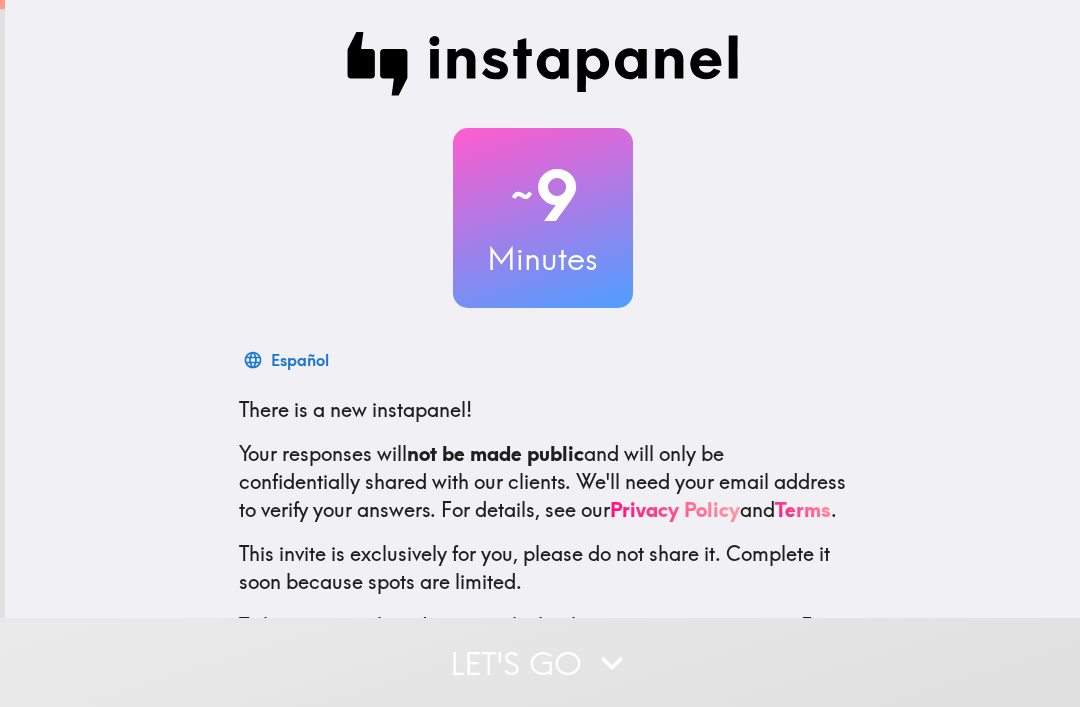 scroll, scrollTop: 0, scrollLeft: 0, axis: both 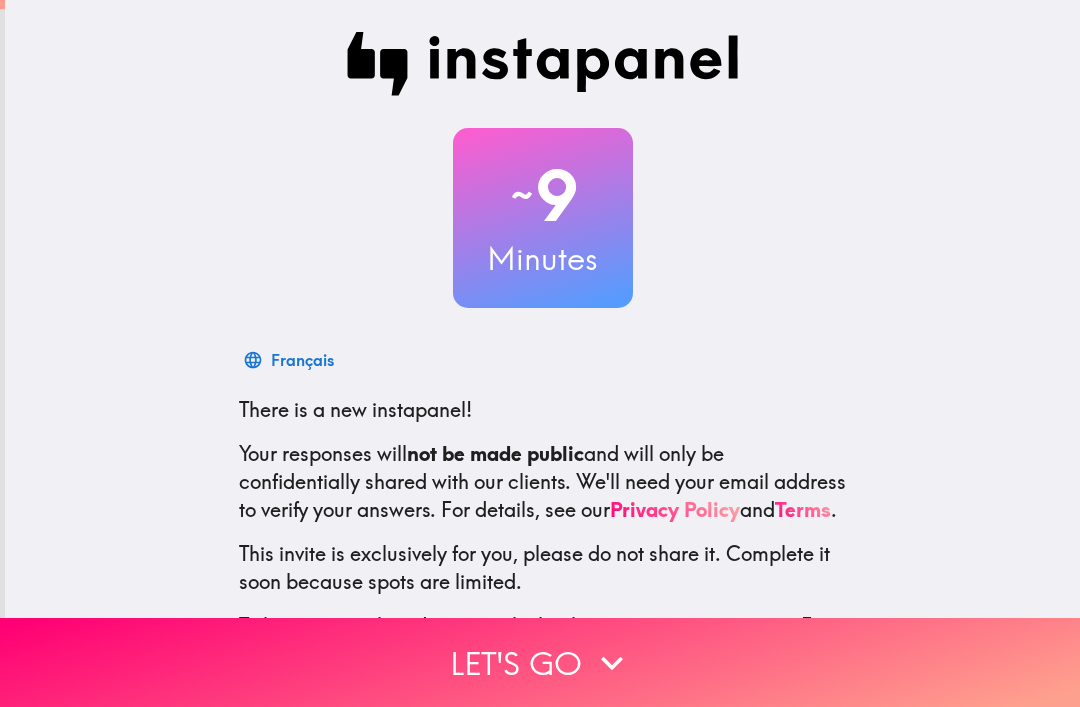 click 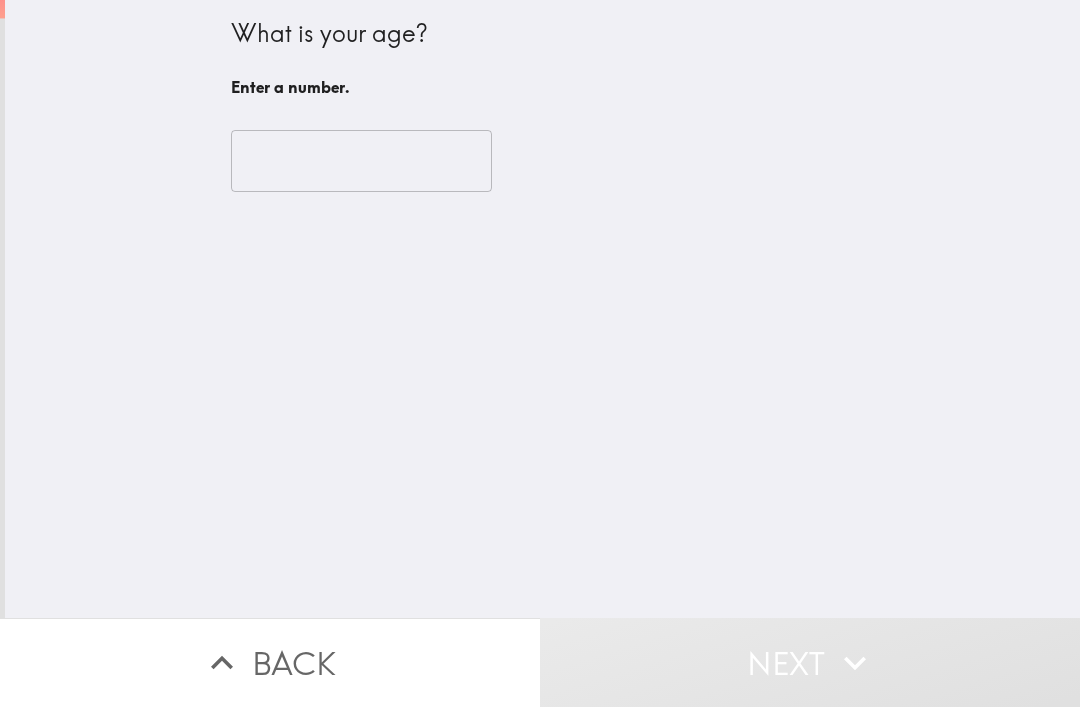 click at bounding box center [361, 161] 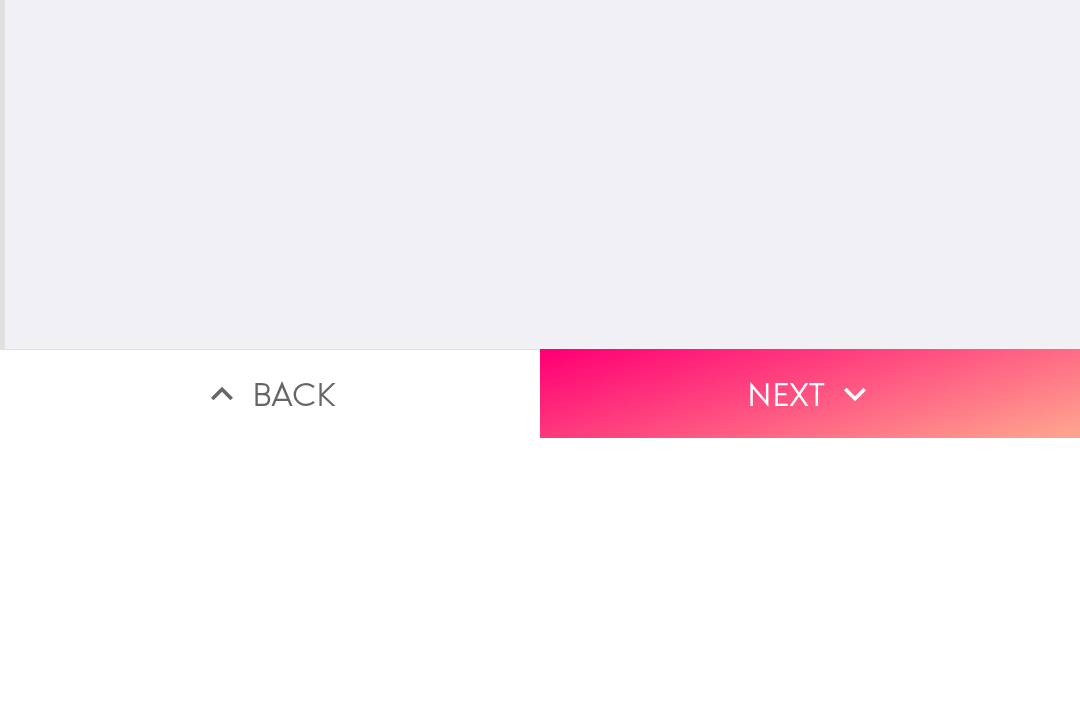 type on "25" 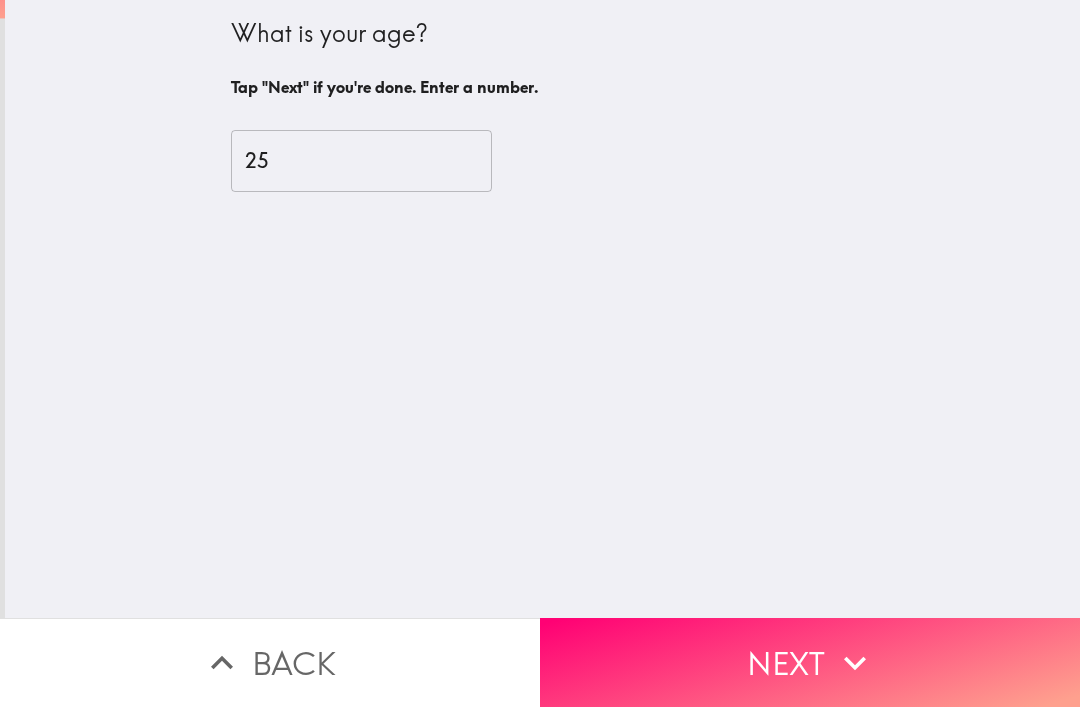 click on "Next" at bounding box center (810, 662) 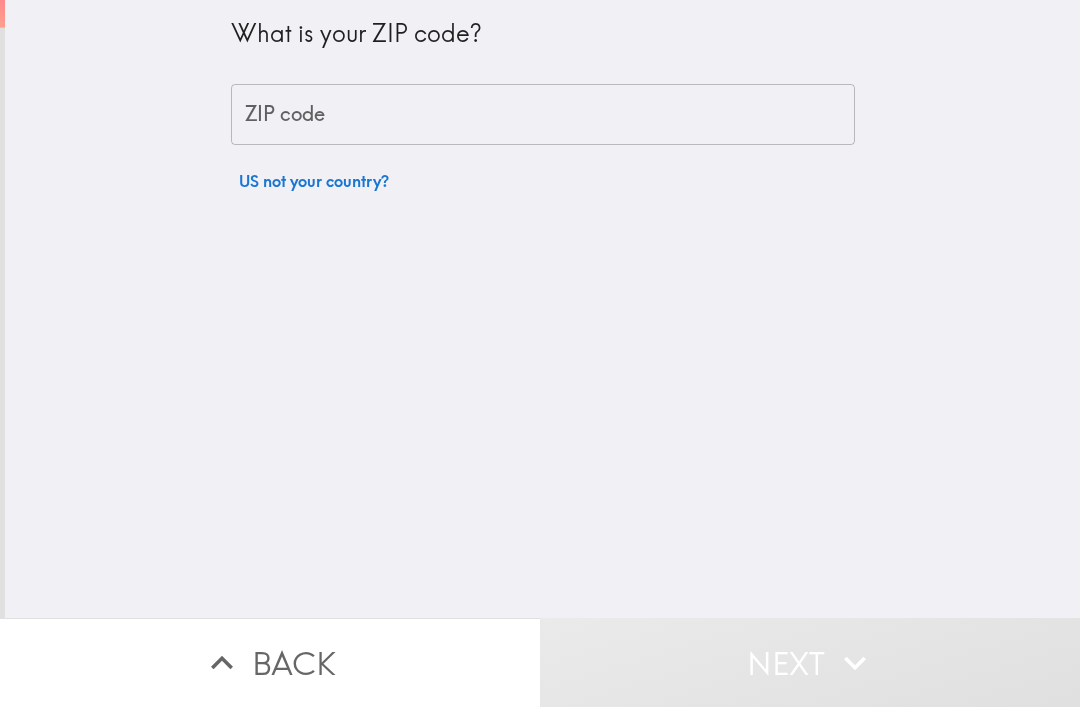 click on "ZIP code" at bounding box center [543, 115] 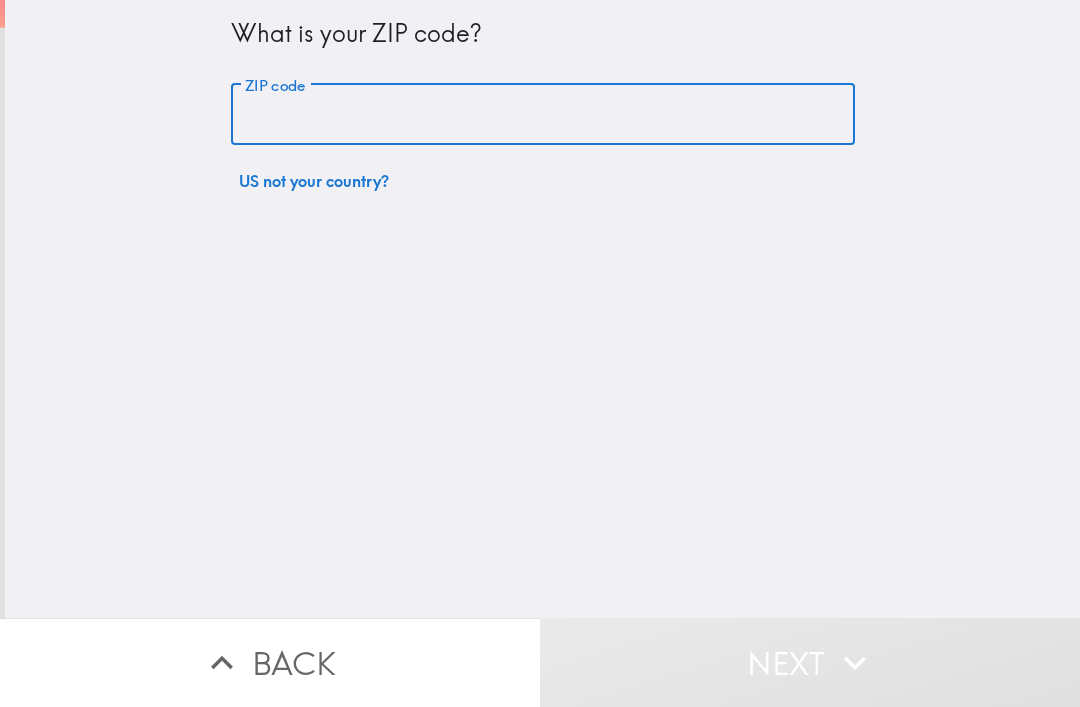 click on "ZIP code" at bounding box center [543, 115] 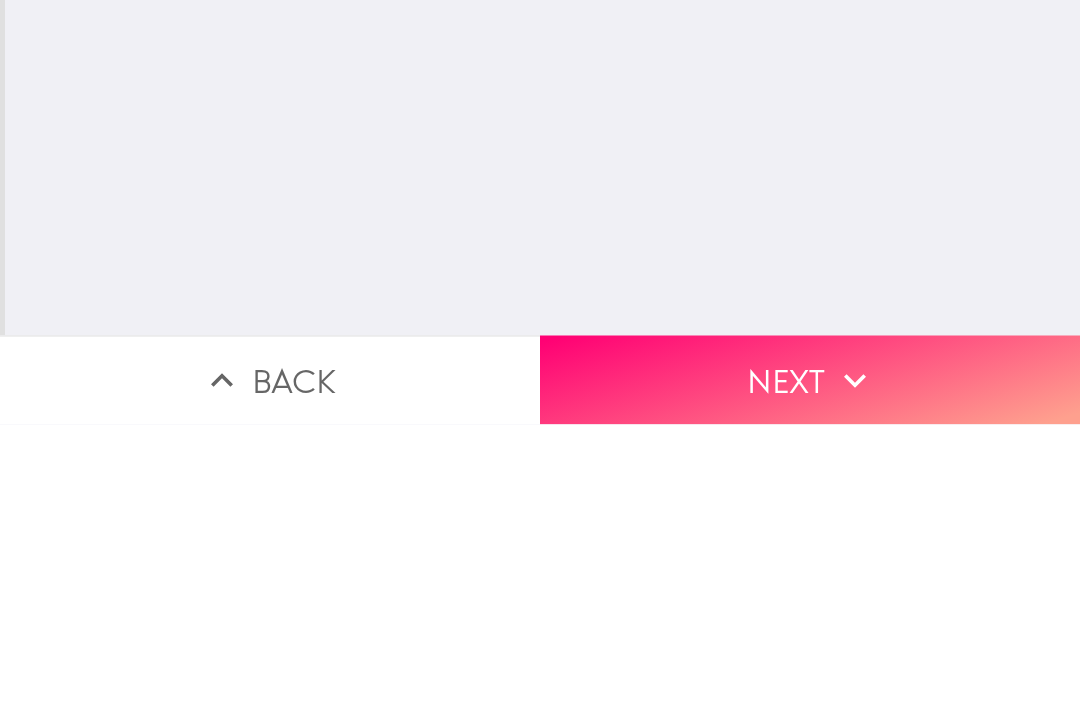 type on "10001" 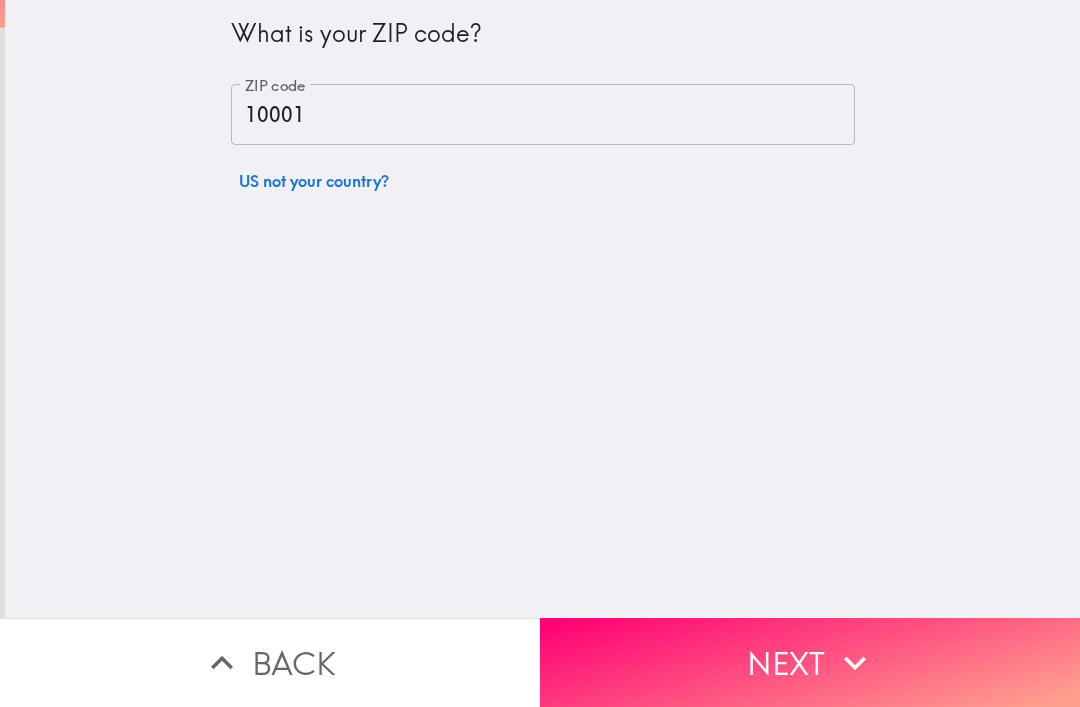 click on "Next" at bounding box center [810, 662] 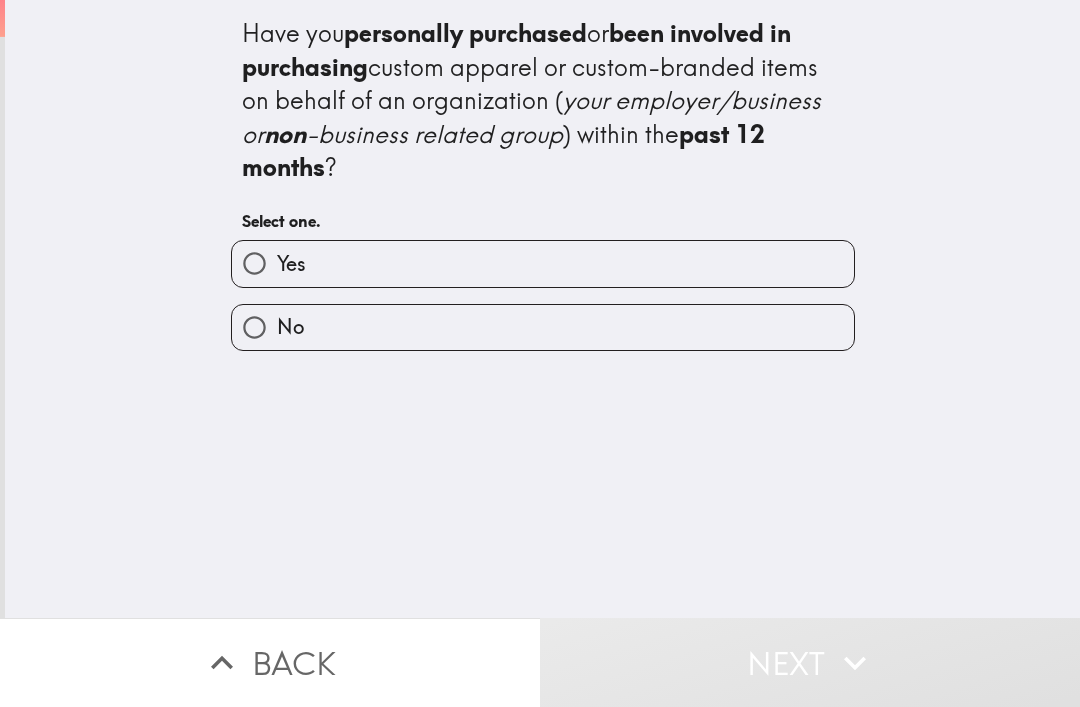 click on "Yes" at bounding box center [543, 263] 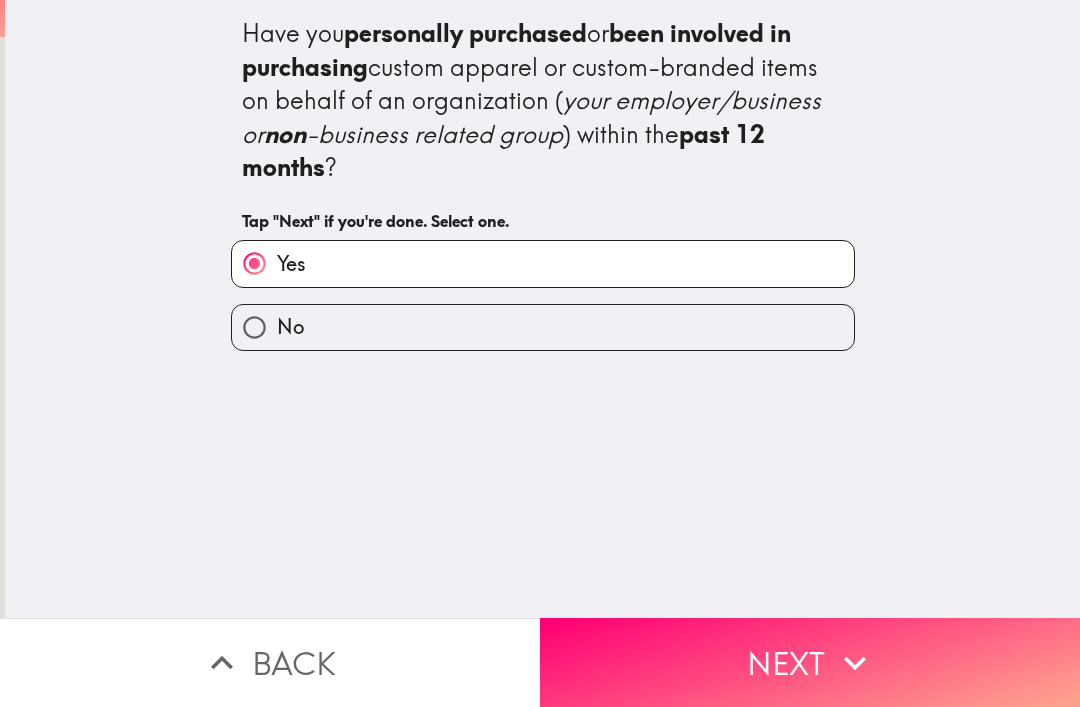 click on "Next" at bounding box center [810, 662] 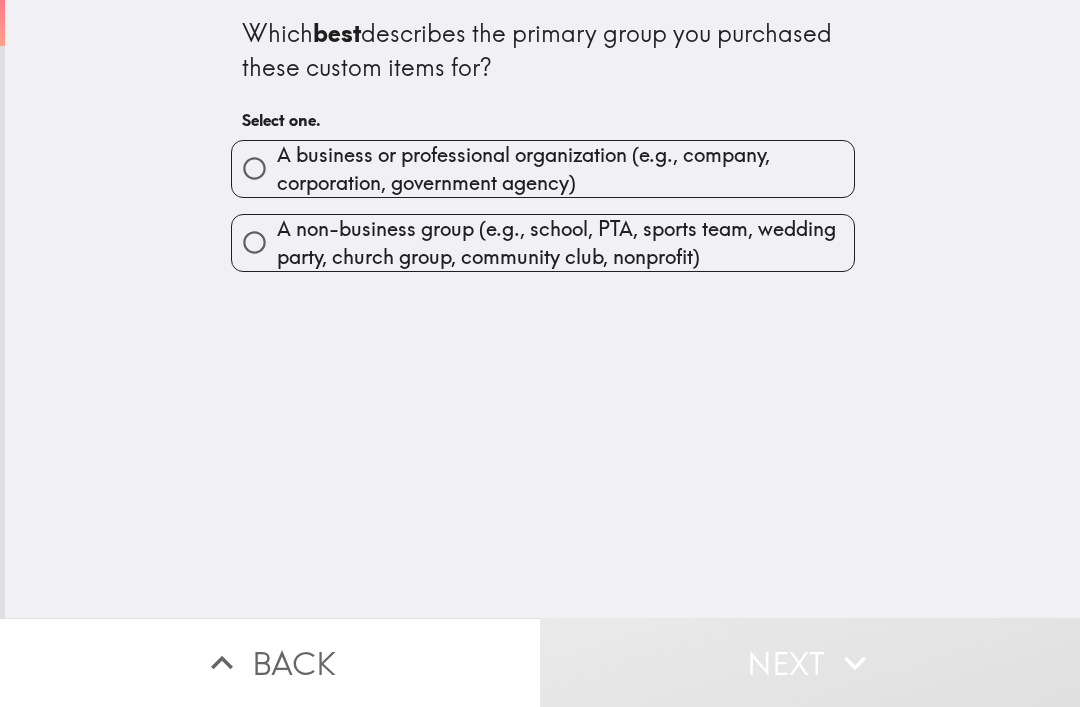 click on "A business or professional organization (e.g., company, corporation, government agency)" at bounding box center (565, 169) 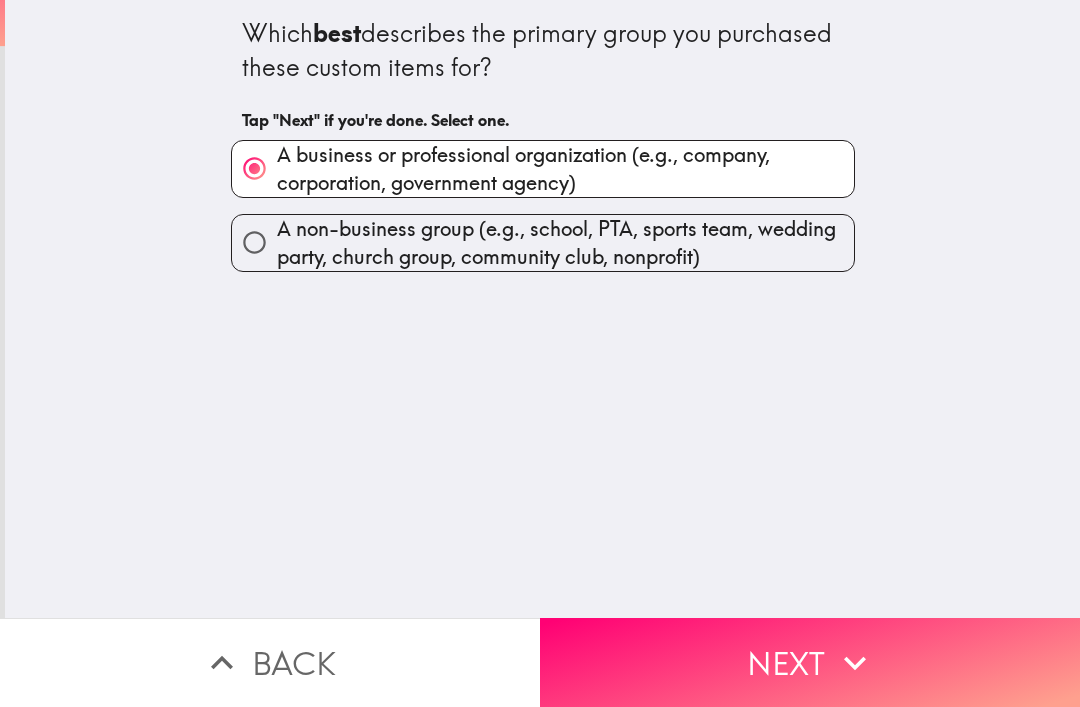 click on "Next" at bounding box center [810, 662] 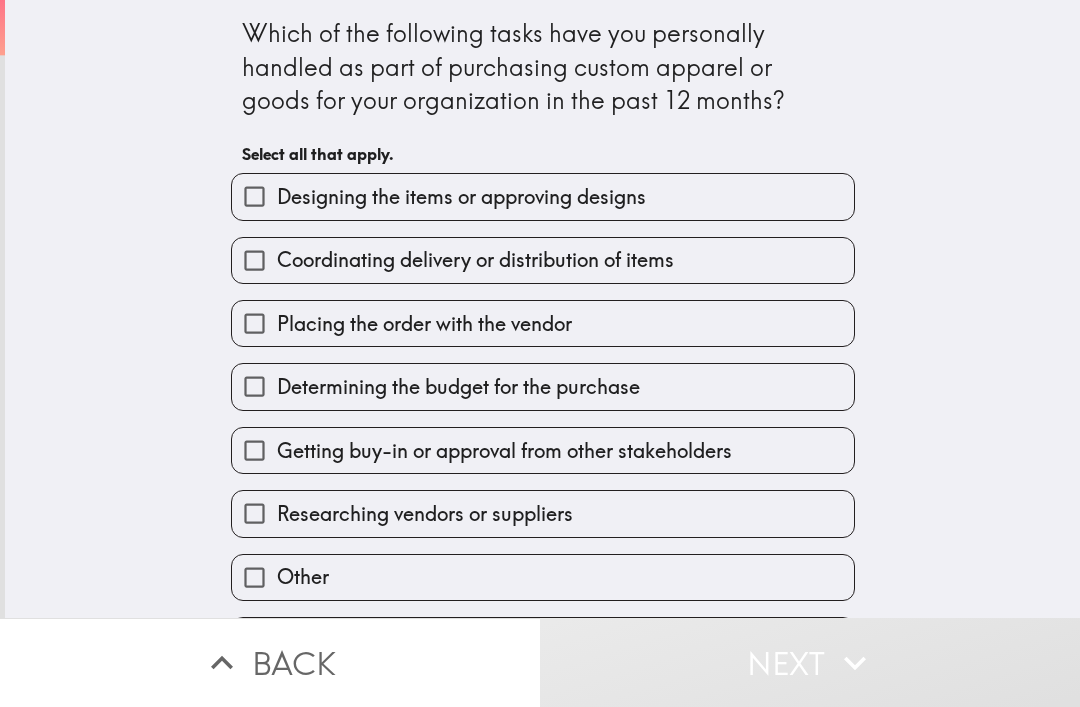 click on "Coordinating delivery or distribution of items" at bounding box center (254, 260) 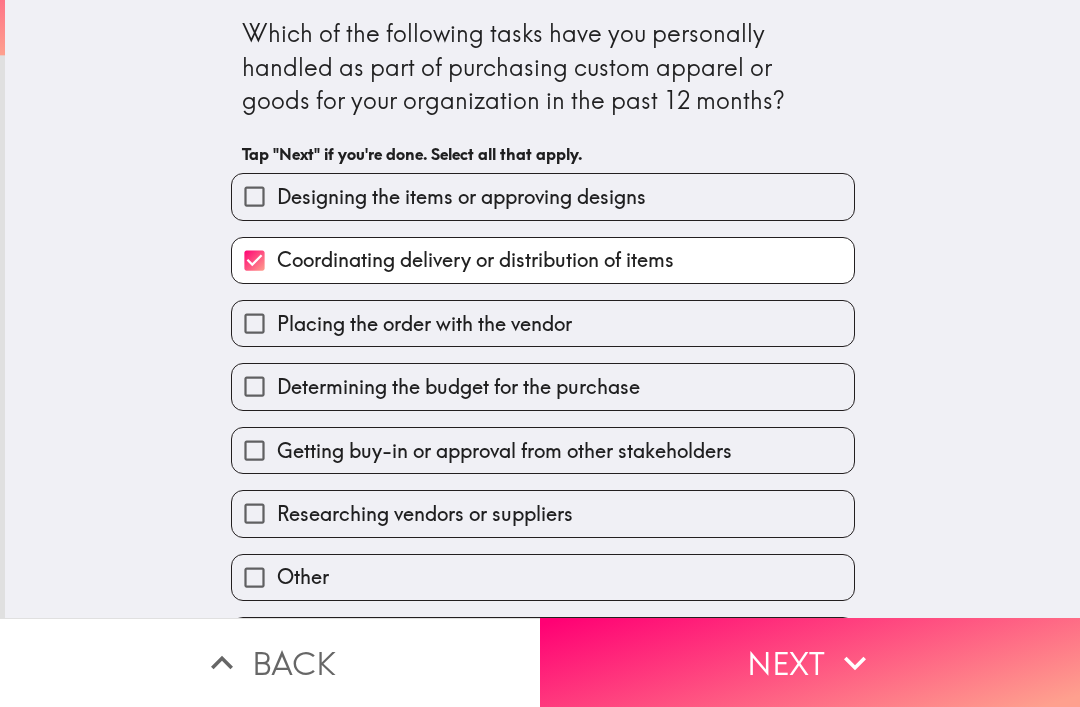 click on "Next" at bounding box center [810, 662] 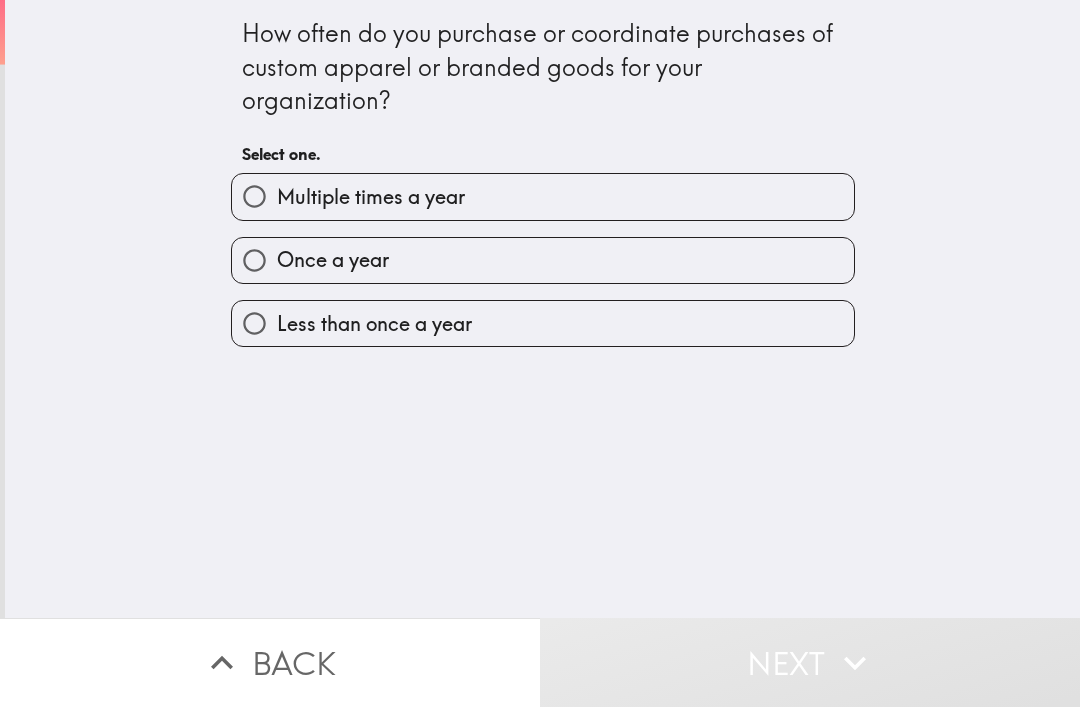 click on "Once a year" at bounding box center [254, 260] 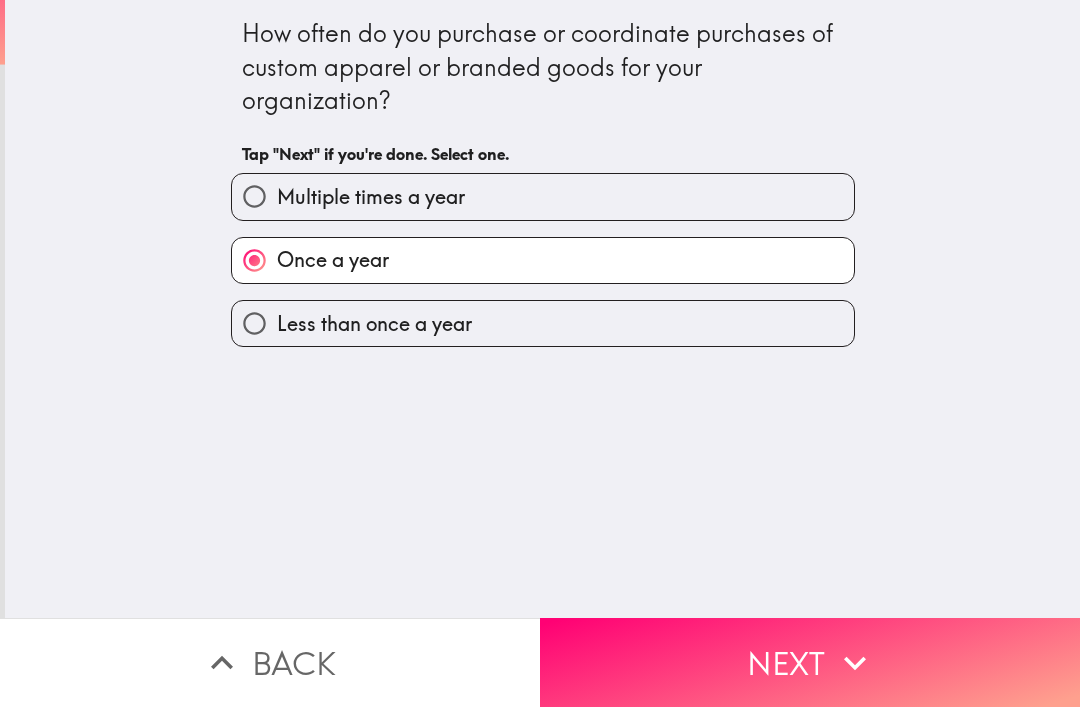 click on "Next" at bounding box center (810, 662) 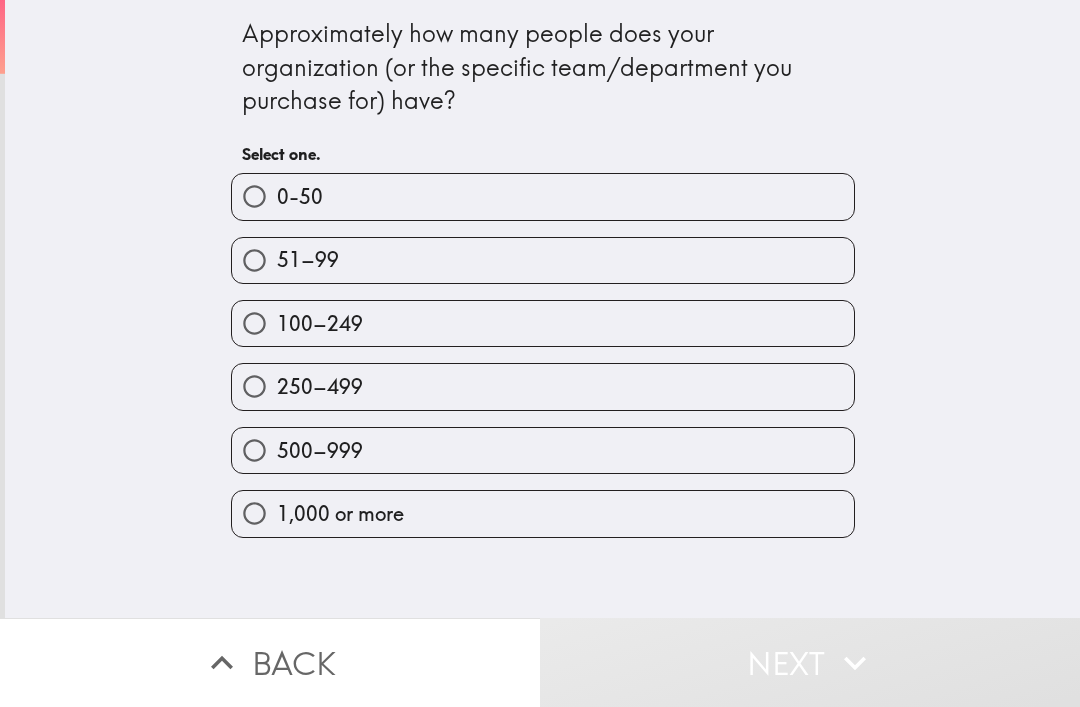 click on "250–499" at bounding box center (254, 386) 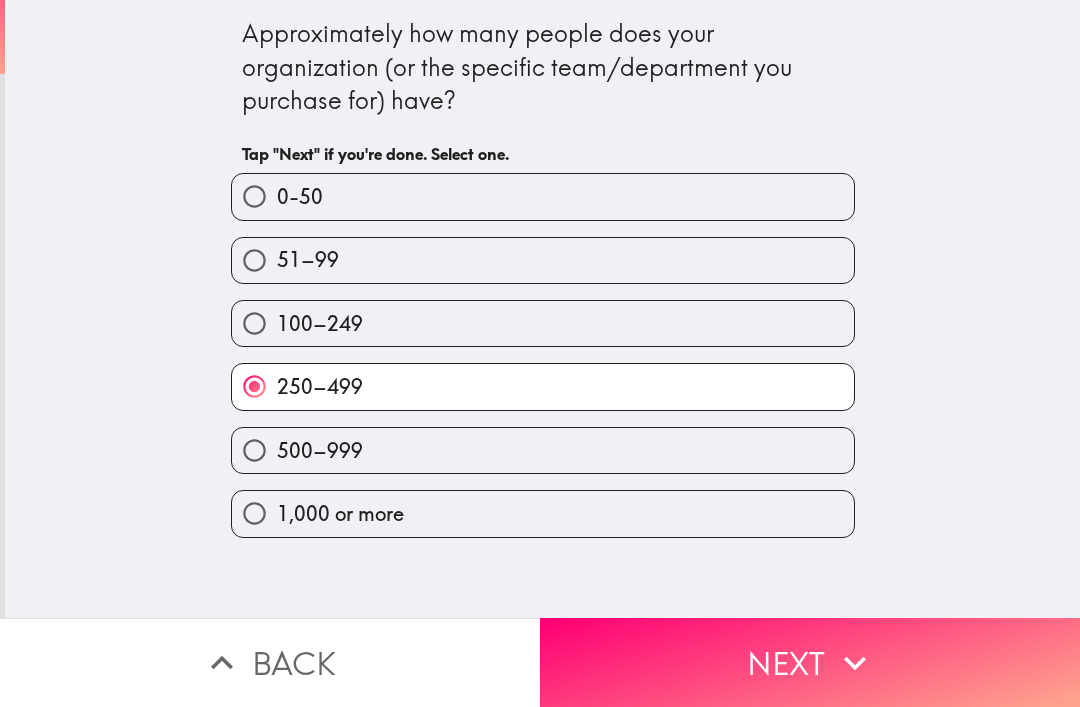 click on "Next" at bounding box center [810, 662] 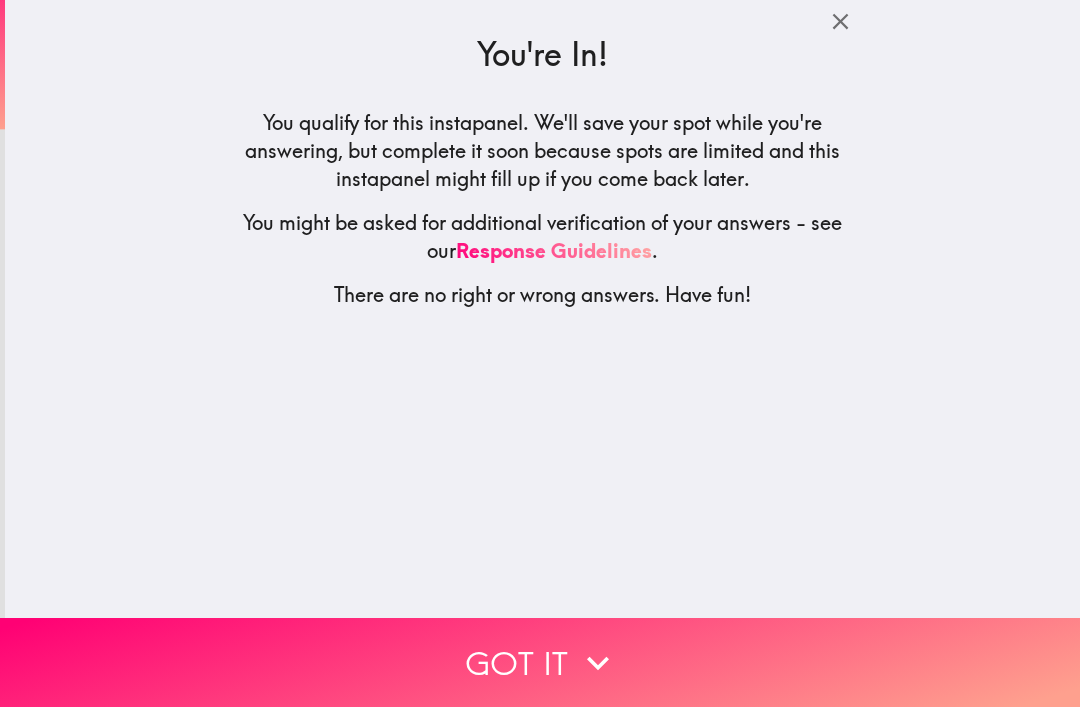 click on "Got it" at bounding box center (540, 662) 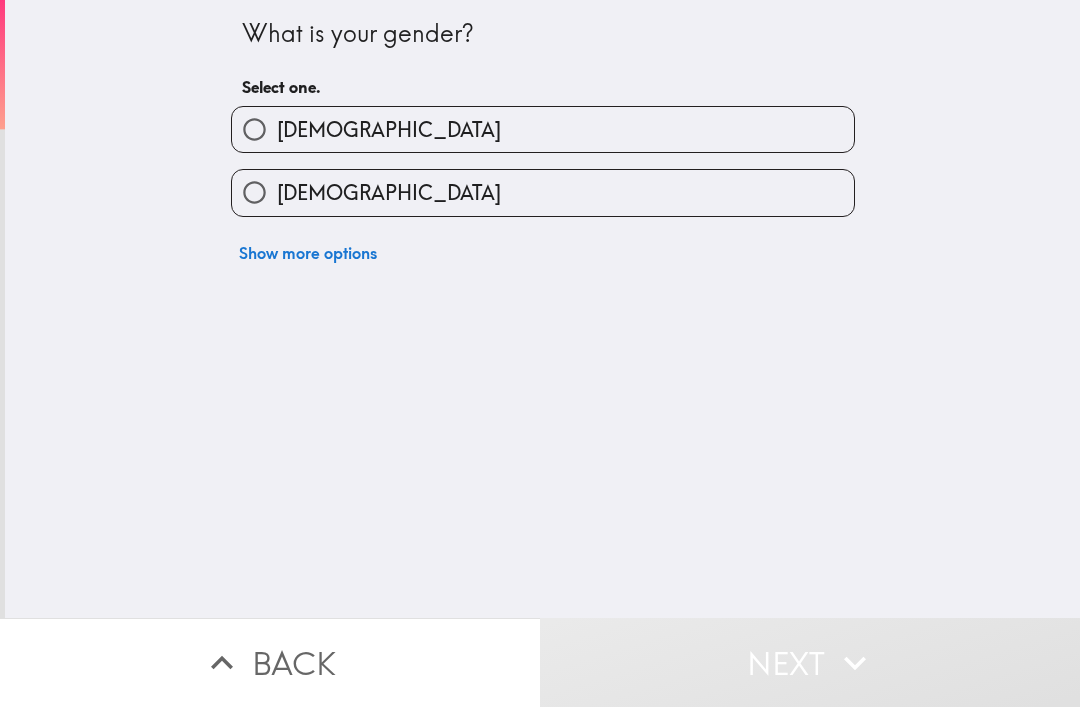 click on "[DEMOGRAPHIC_DATA]" at bounding box center (254, 192) 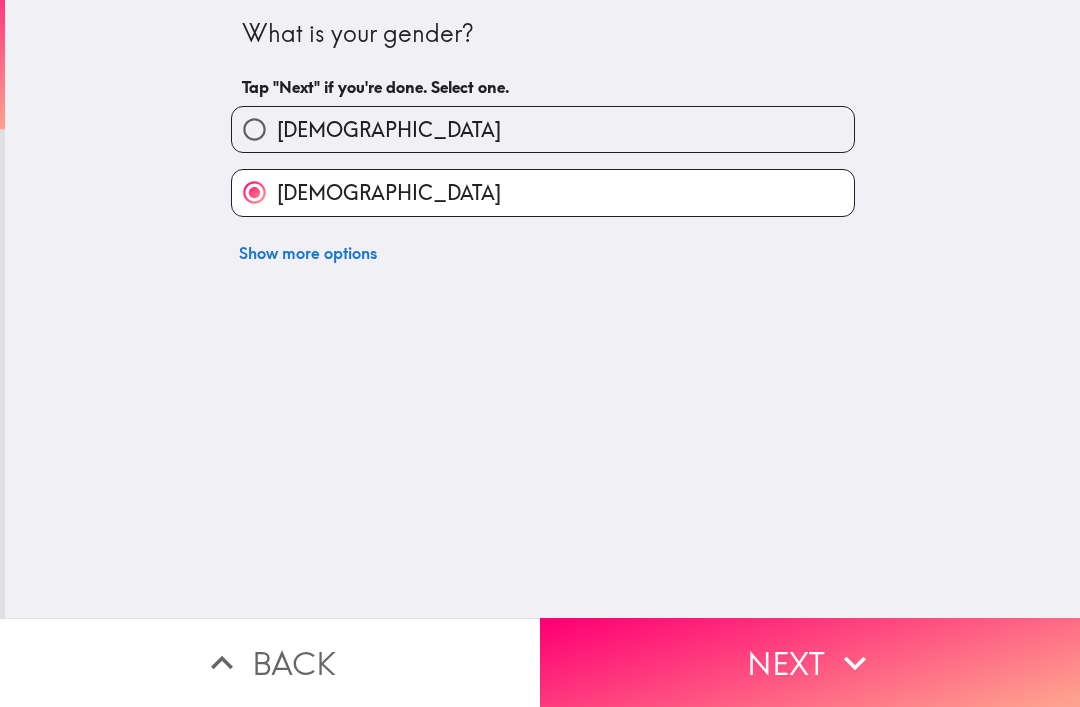 click on "[DEMOGRAPHIC_DATA]" at bounding box center [254, 129] 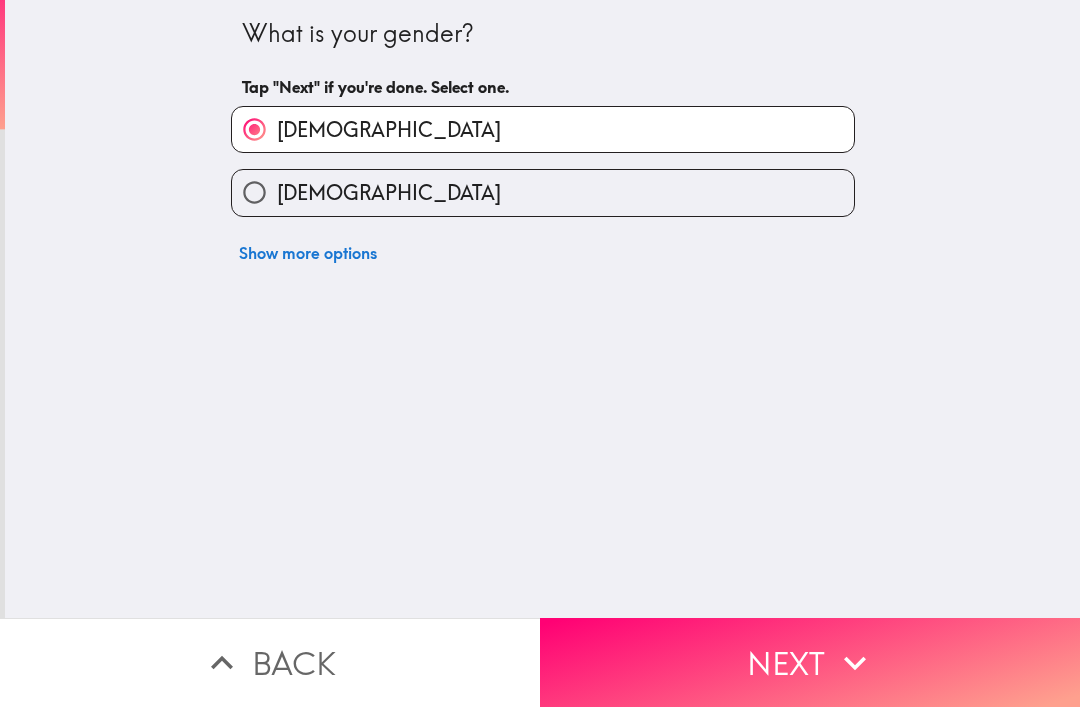 click on "Next" at bounding box center [810, 662] 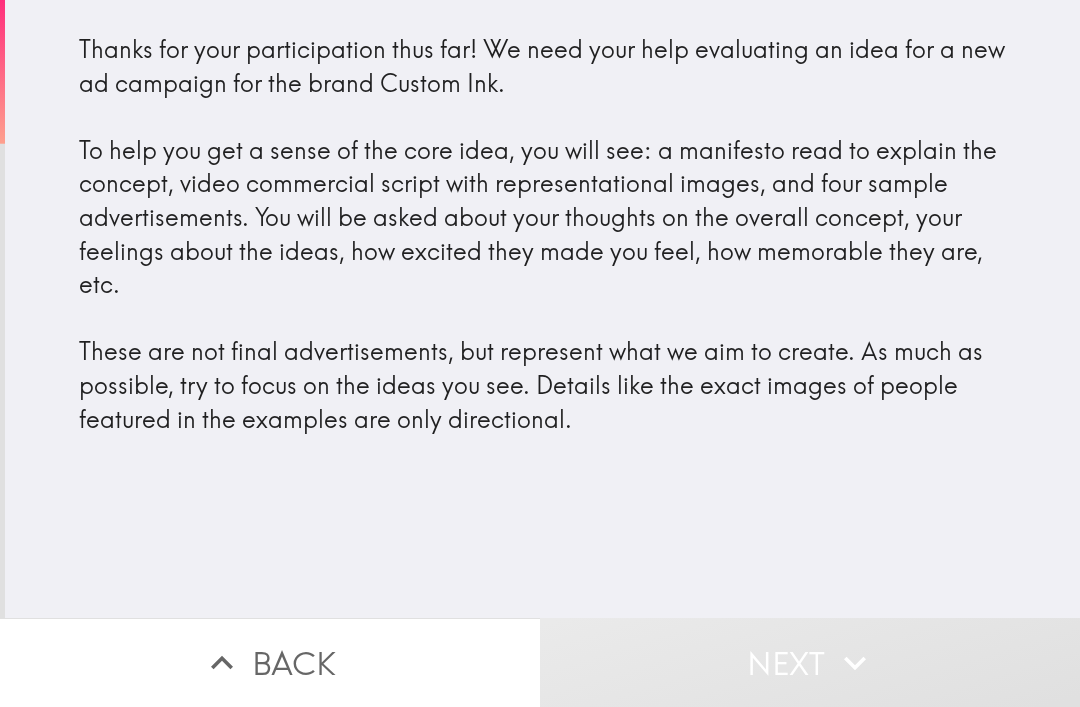 click on "Thanks for your participation thus far! We need your help evaluating an idea for a new ad campaign for the brand Custom Ink.
To help you get a sense of the core idea, you will see: a manifesto read to explain the concept, video commercial script with representational images, and four sample advertisements. You will be asked about your thoughts on the overall concept, your feelings about the ideas, how excited they made you feel, how memorable they are, etc.
These are not final advertisements, but represent what we aim to create. As much as possible, try to focus on the ideas you see. Details like the exact images of people featured in the examples are only directional." at bounding box center [543, 234] 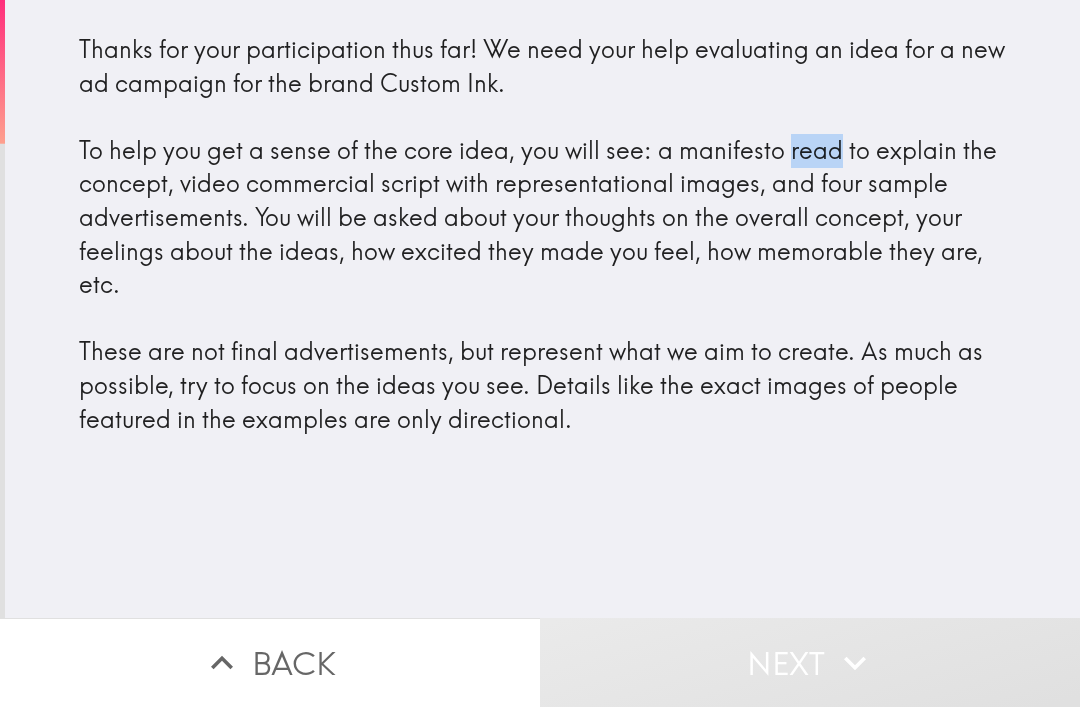 click on "Thanks for your participation thus far! We need your help evaluating an idea for a new ad campaign for the brand Custom Ink.
To help you get a sense of the core idea, you will see: a manifesto read to explain the concept, video commercial script with representational images, and four sample advertisements. You will be asked about your thoughts on the overall concept, your feelings about the ideas, how excited they made you feel, how memorable they are, etc.
These are not final advertisements, but represent what we aim to create. As much as possible, try to focus on the ideas you see. Details like the exact images of people featured in the examples are only directional." at bounding box center [543, 234] 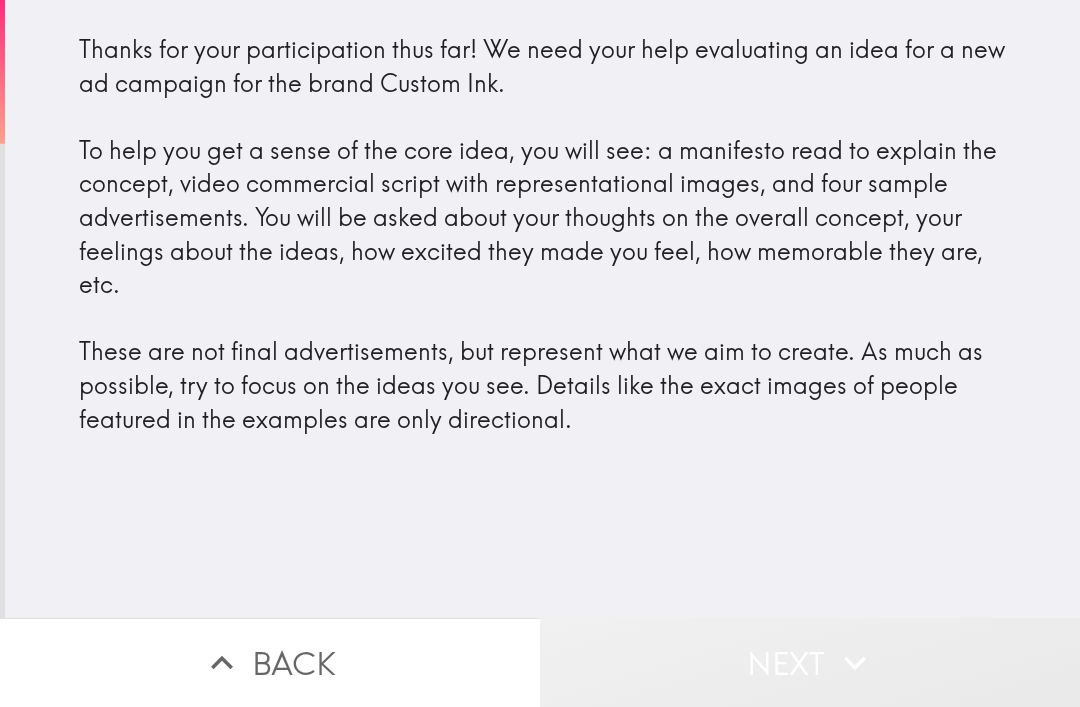 click on "Next" at bounding box center [810, 662] 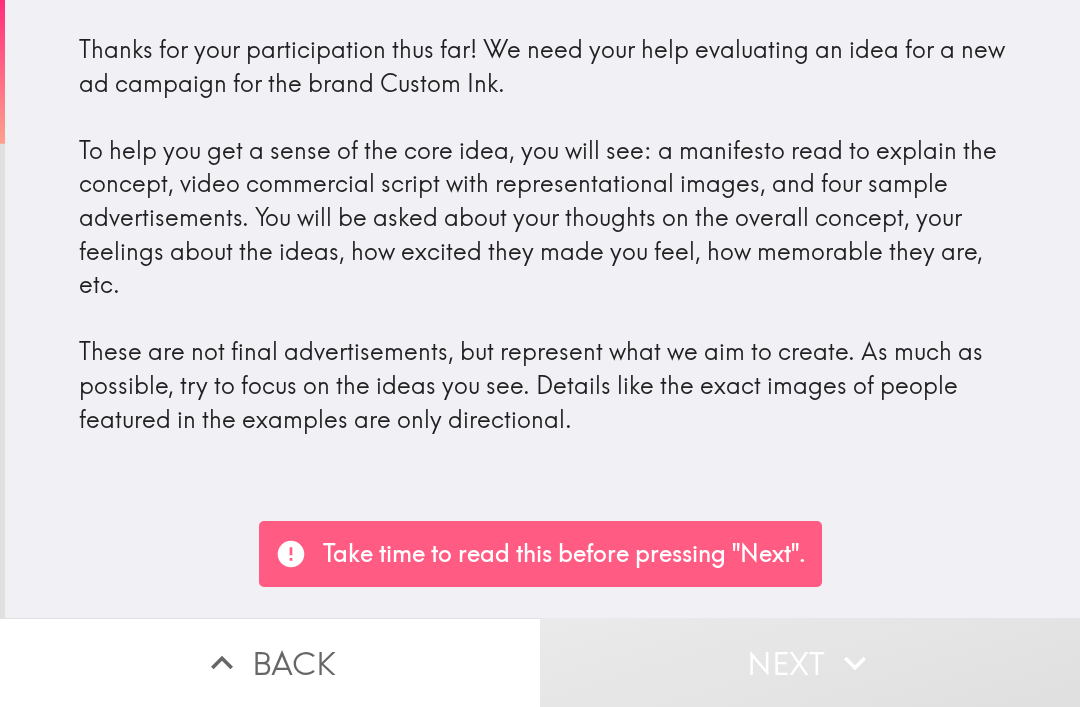 click on "Take time to read this before pressing "Next"." at bounding box center [564, 554] 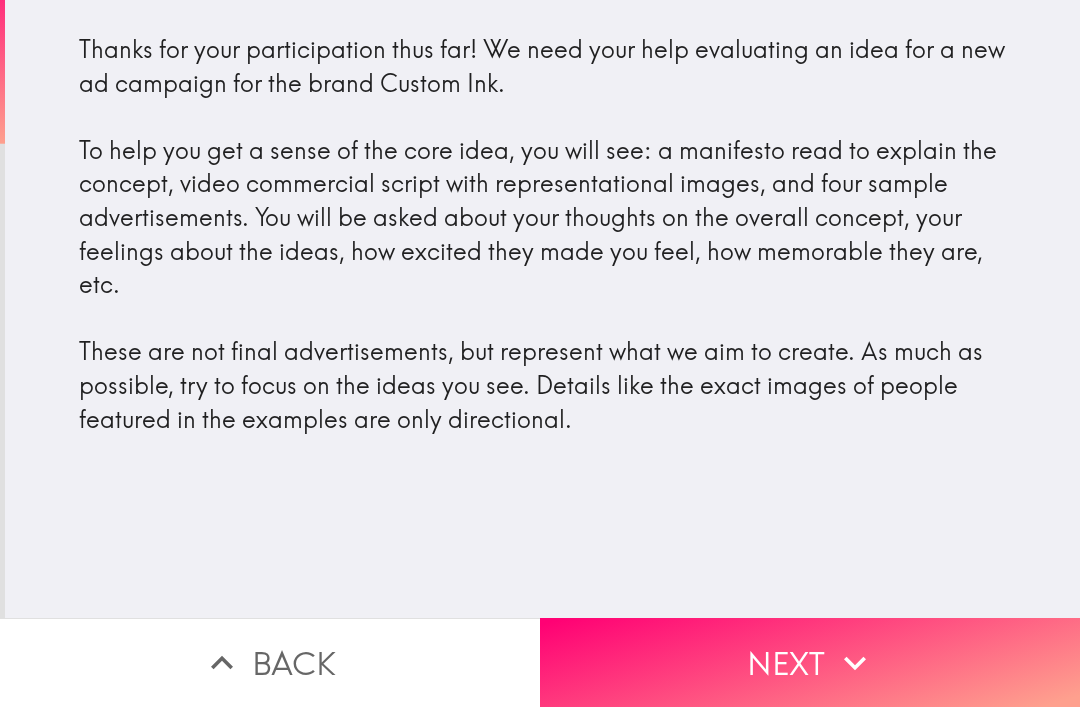 click on "Next" at bounding box center (810, 662) 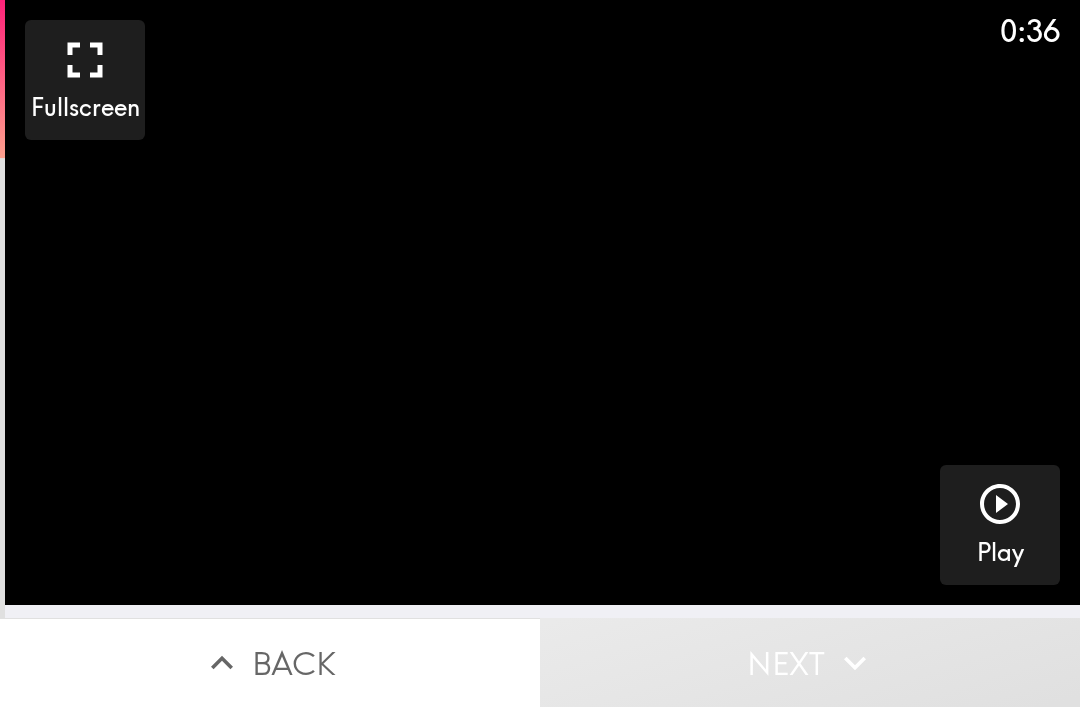 click 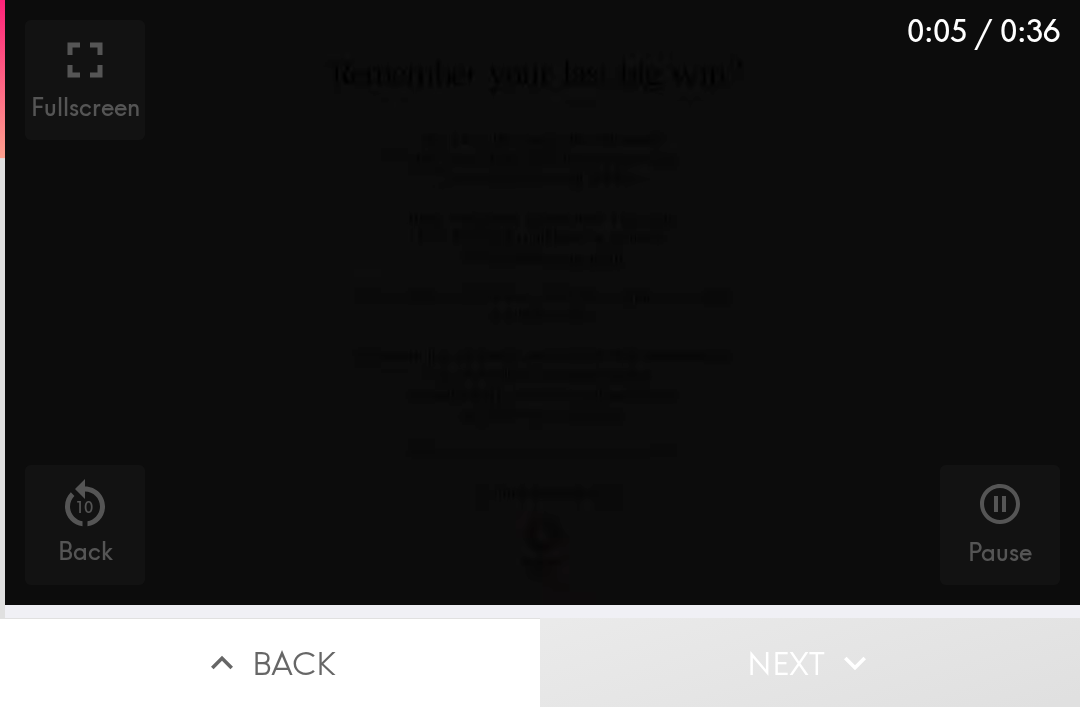 click on "Next" at bounding box center [810, 662] 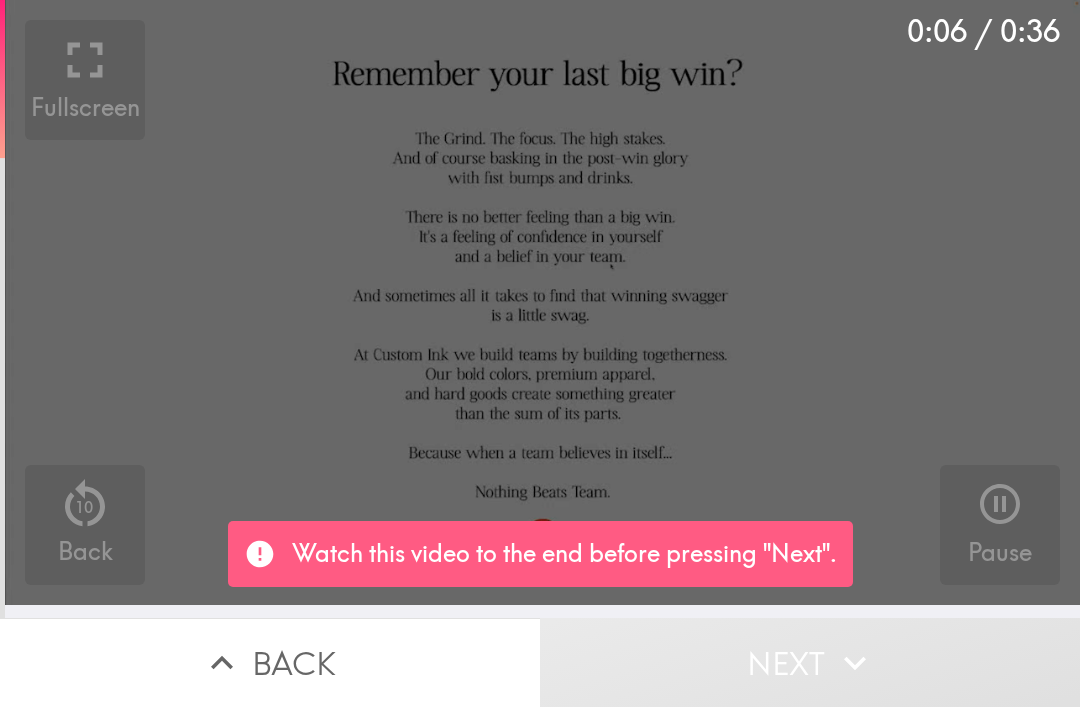 click on "Watch this video to the end before pressing "Next"." at bounding box center (564, 554) 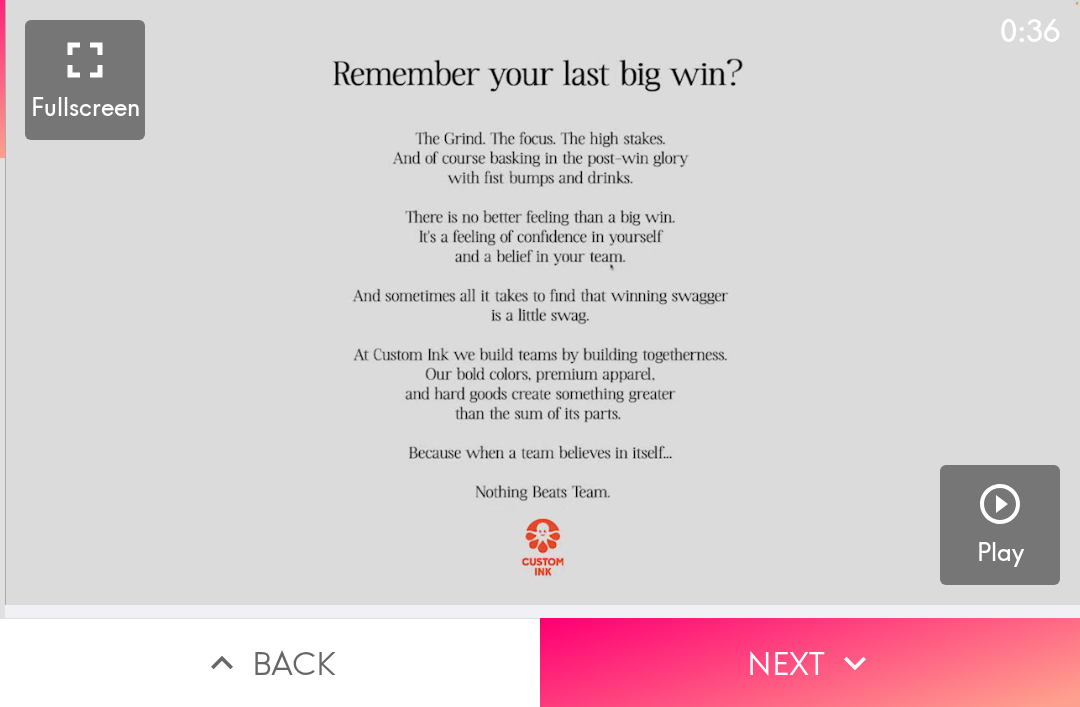 click on "Next" at bounding box center [810, 662] 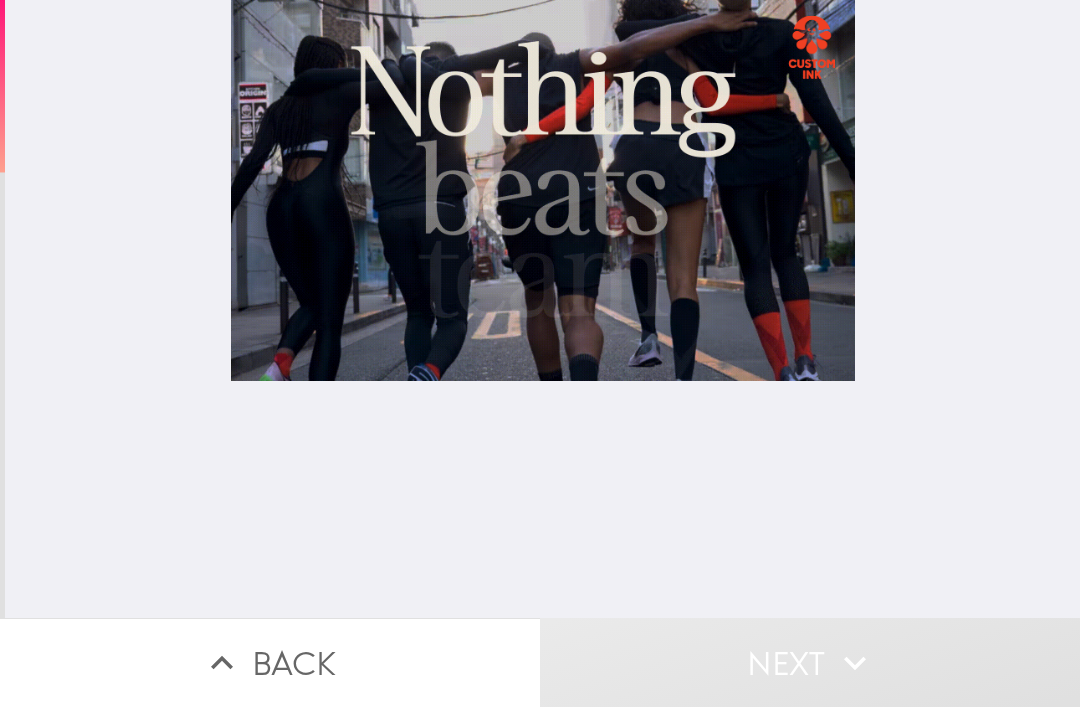 click at bounding box center (543, 309) 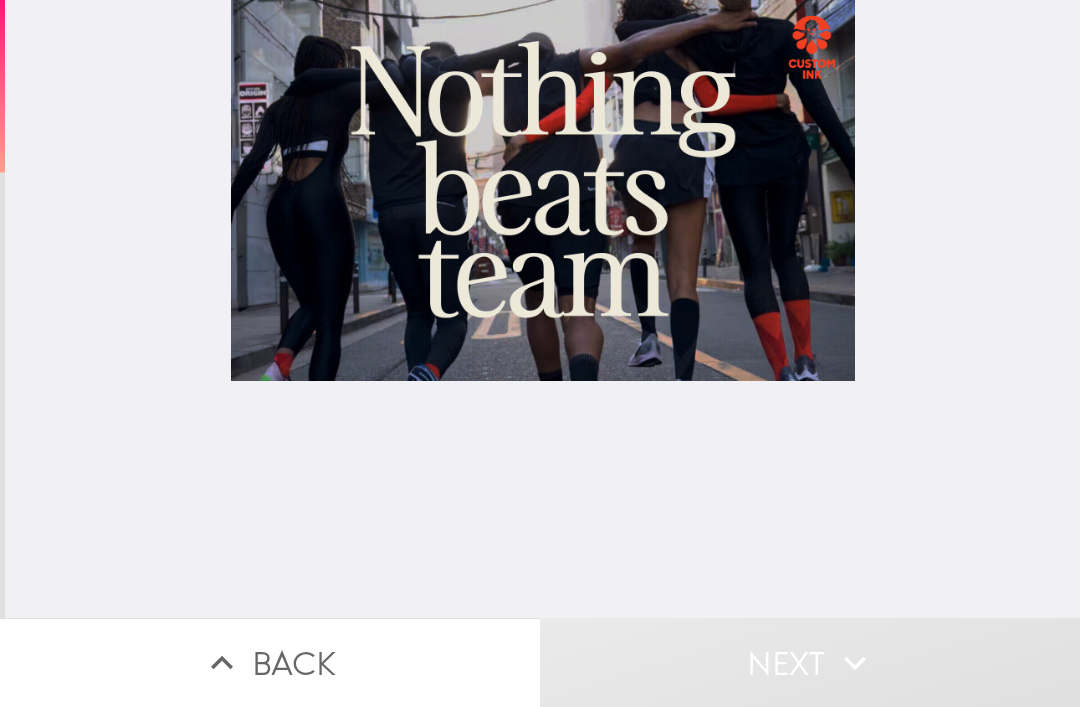 click on "Next" at bounding box center [810, 662] 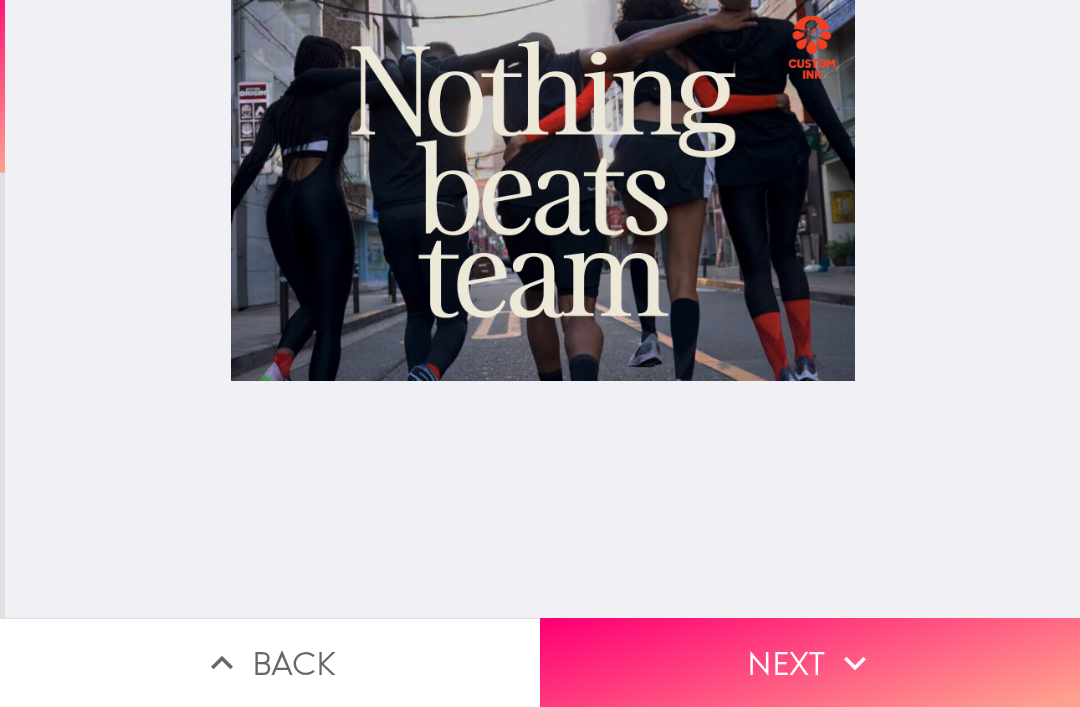 click at bounding box center [543, 309] 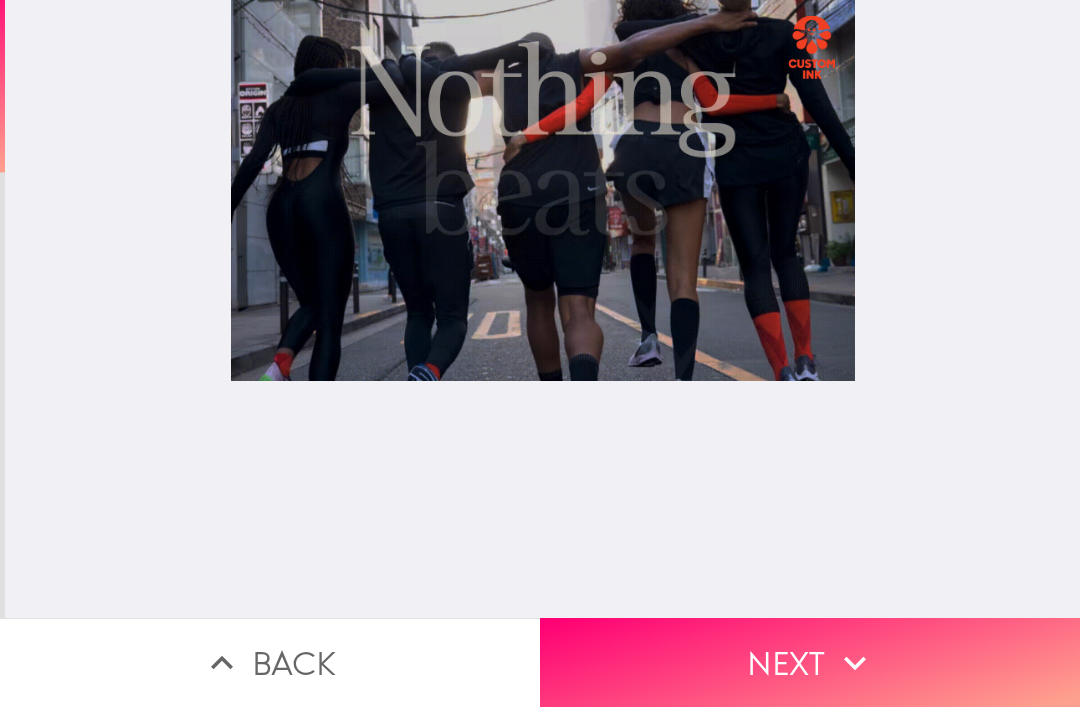 click on "Next" at bounding box center [810, 662] 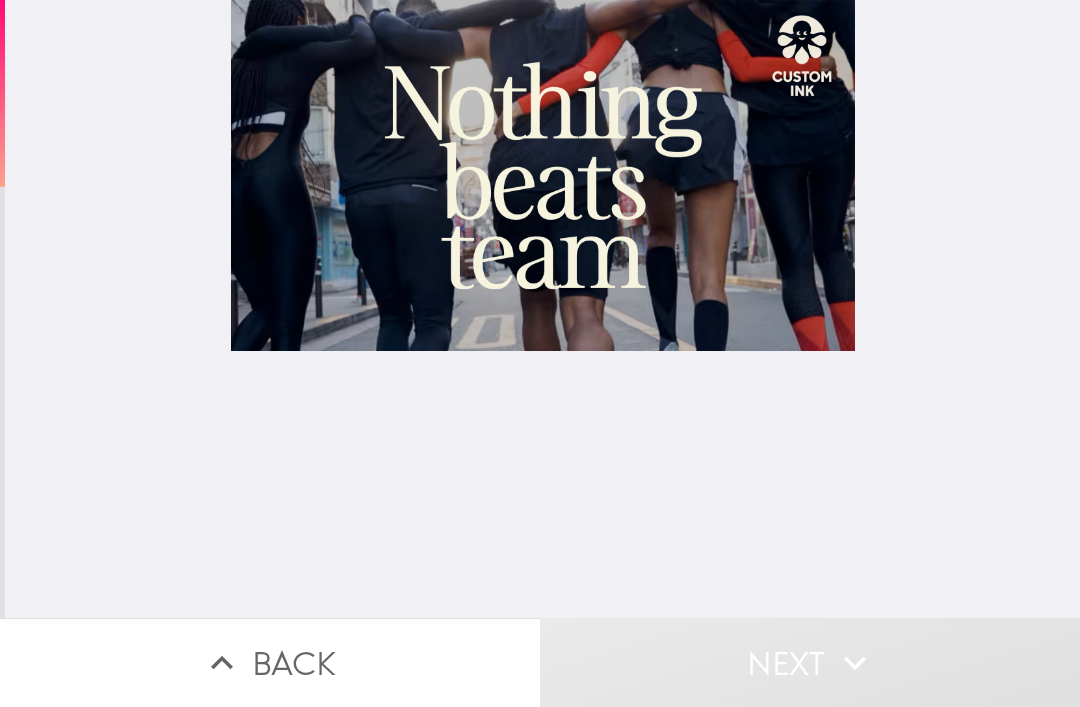 click at bounding box center [543, 309] 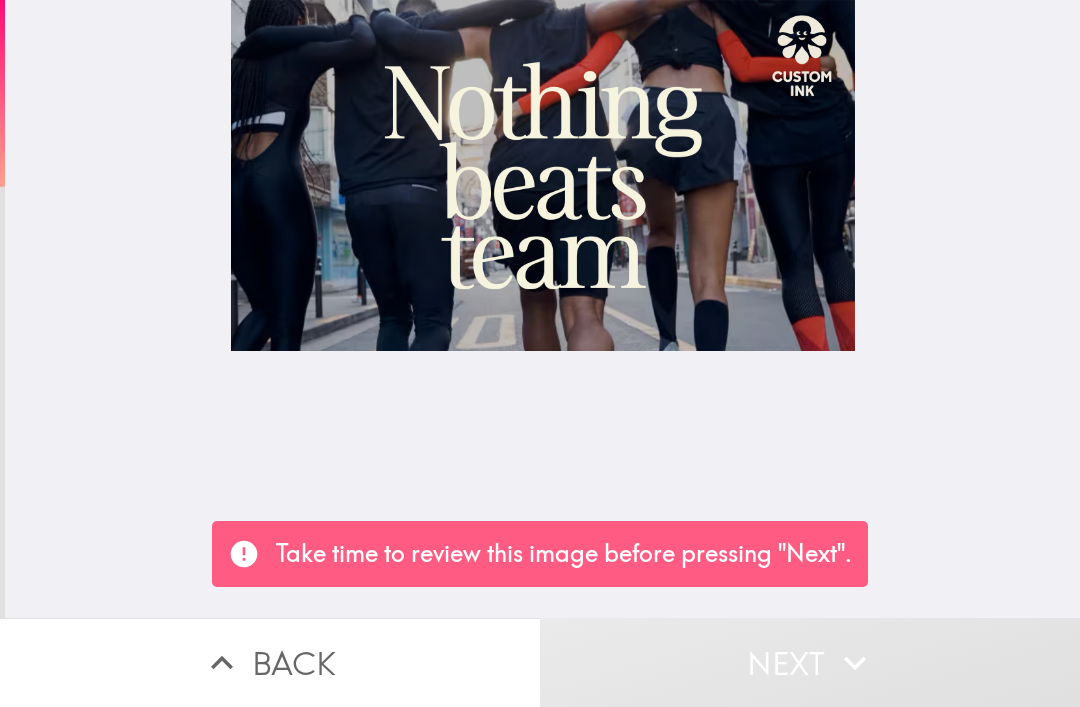 click on "Take time to review this image before pressing "Next"." at bounding box center [564, 554] 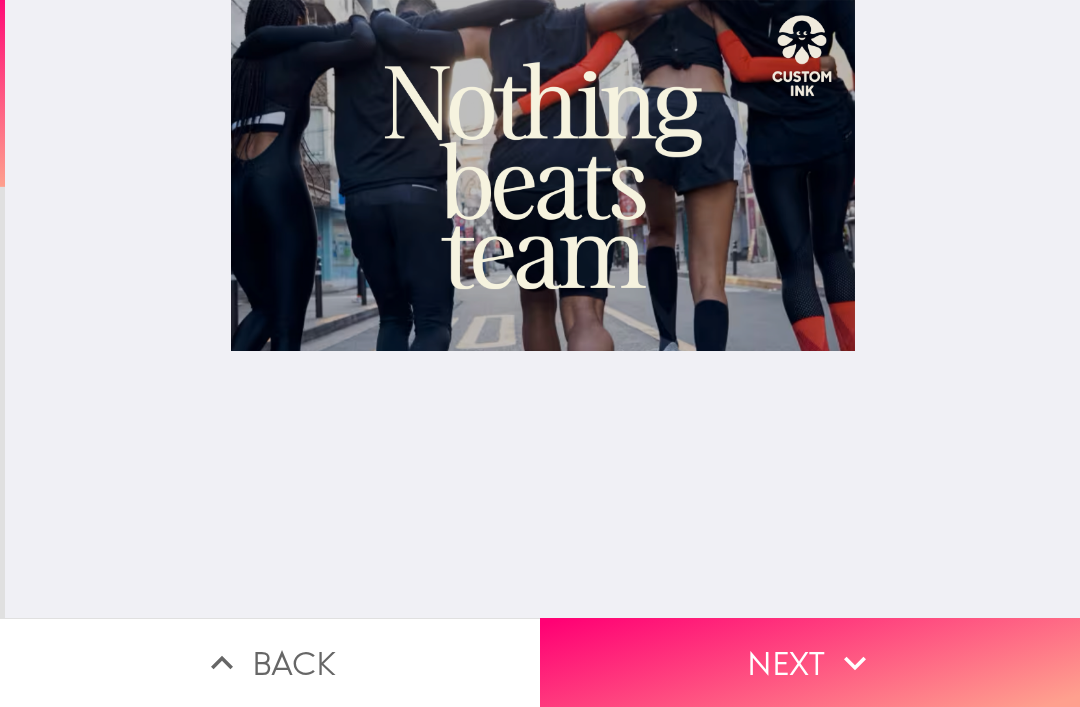 click on "Next" at bounding box center (810, 662) 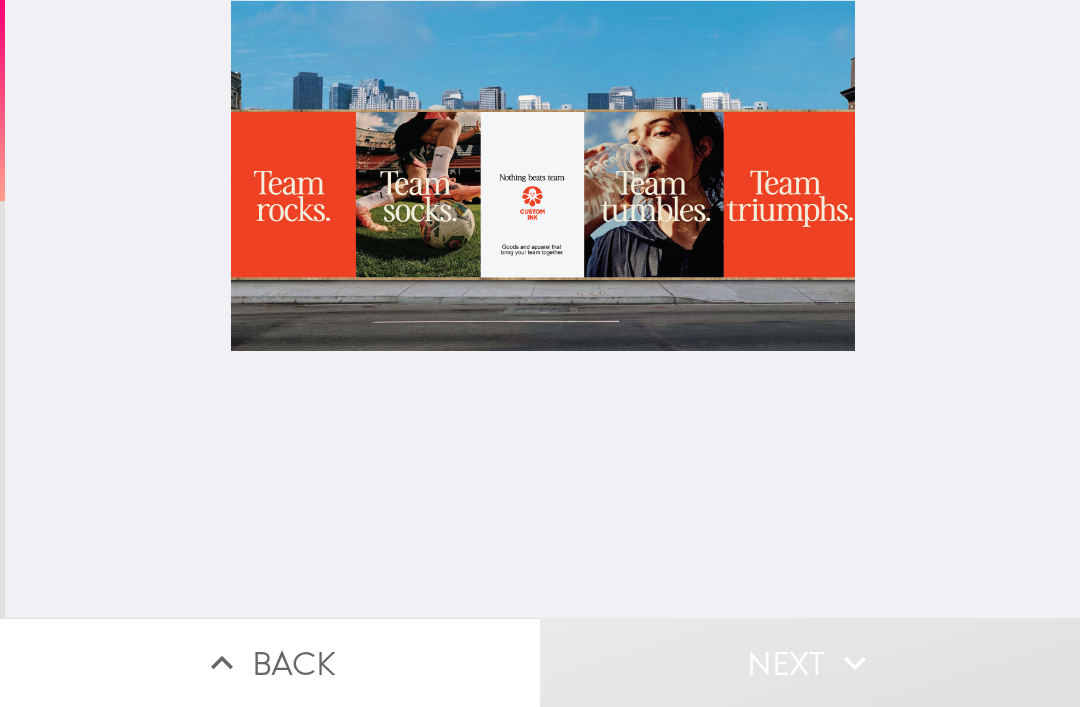 click at bounding box center [543, 309] 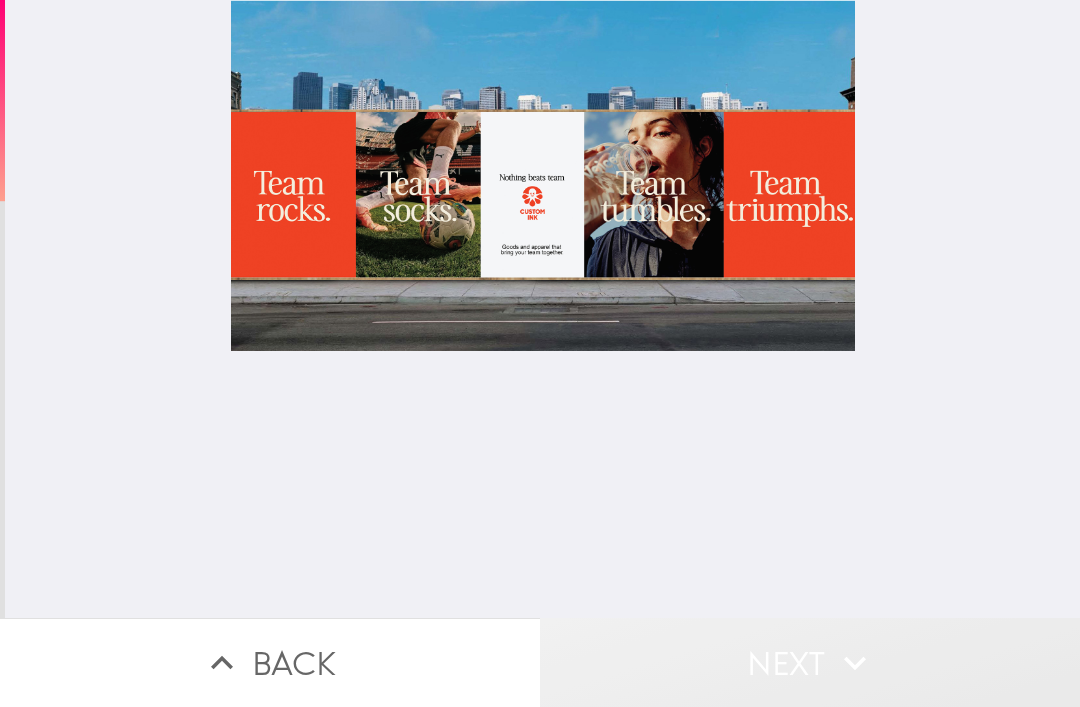 click on "Next" at bounding box center [810, 662] 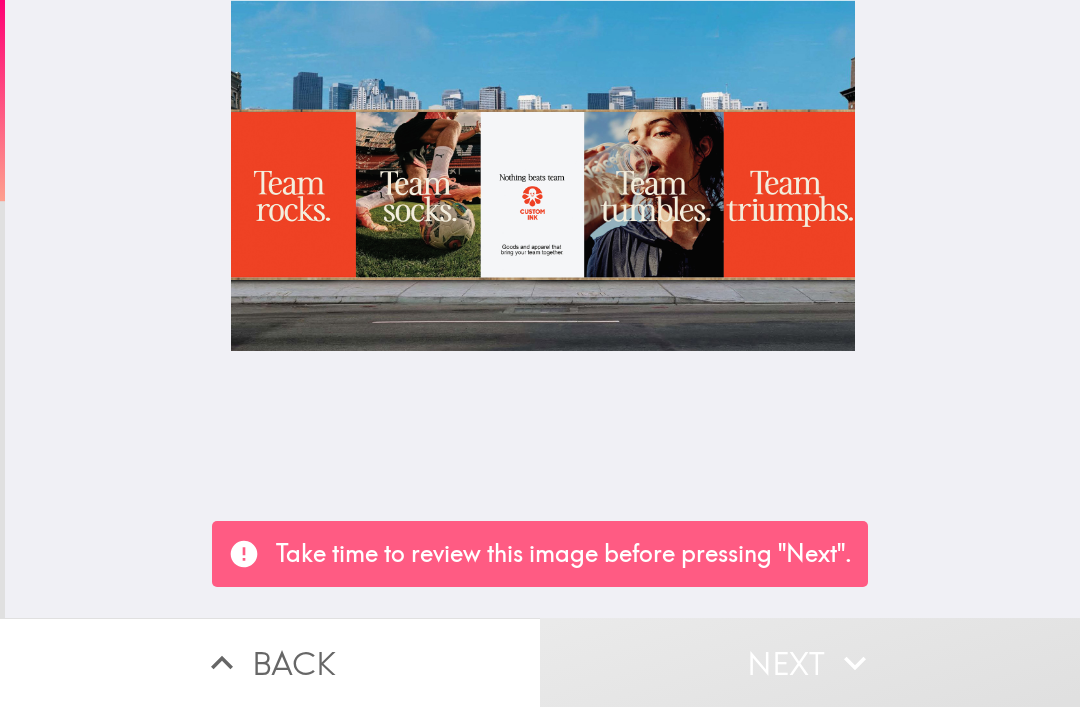 click on "Take time to review this image before pressing "Next"." at bounding box center (564, 554) 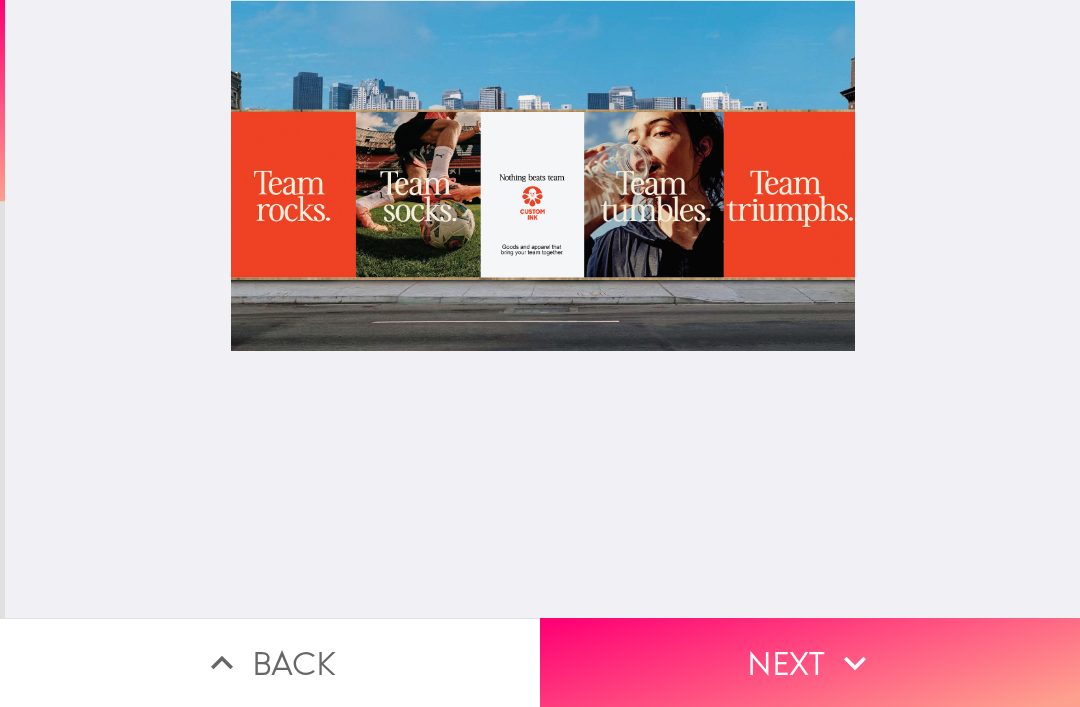 click on "Next" at bounding box center (810, 662) 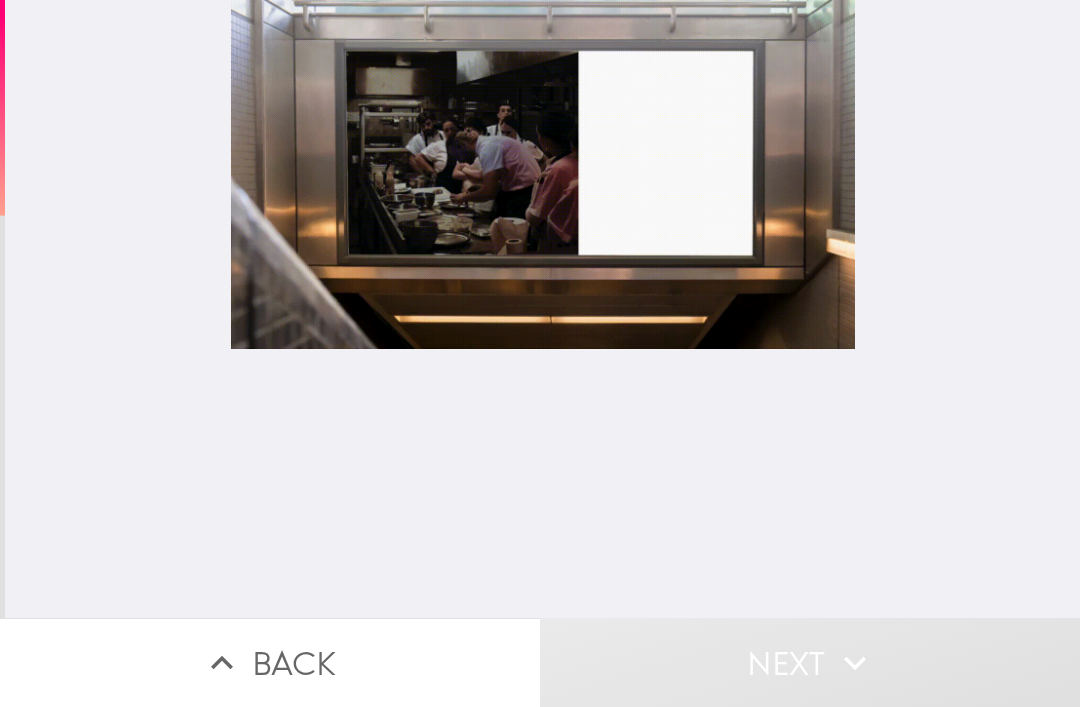 click on "Next" at bounding box center [810, 662] 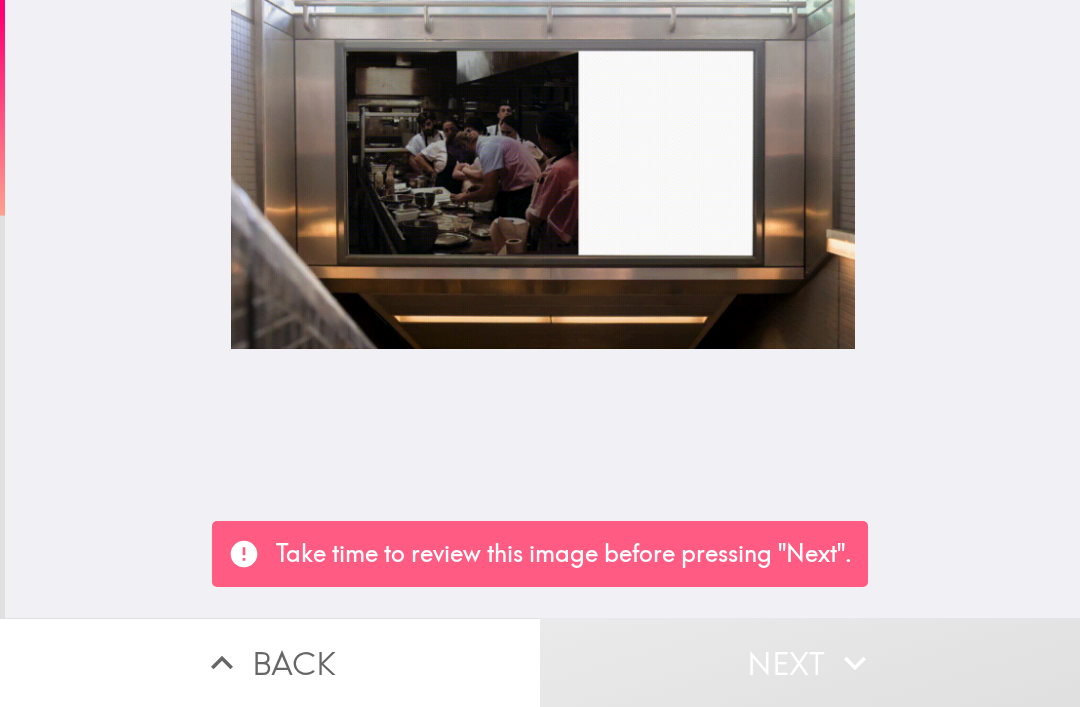 click on "Take time to review this image before pressing "Next"." at bounding box center [564, 554] 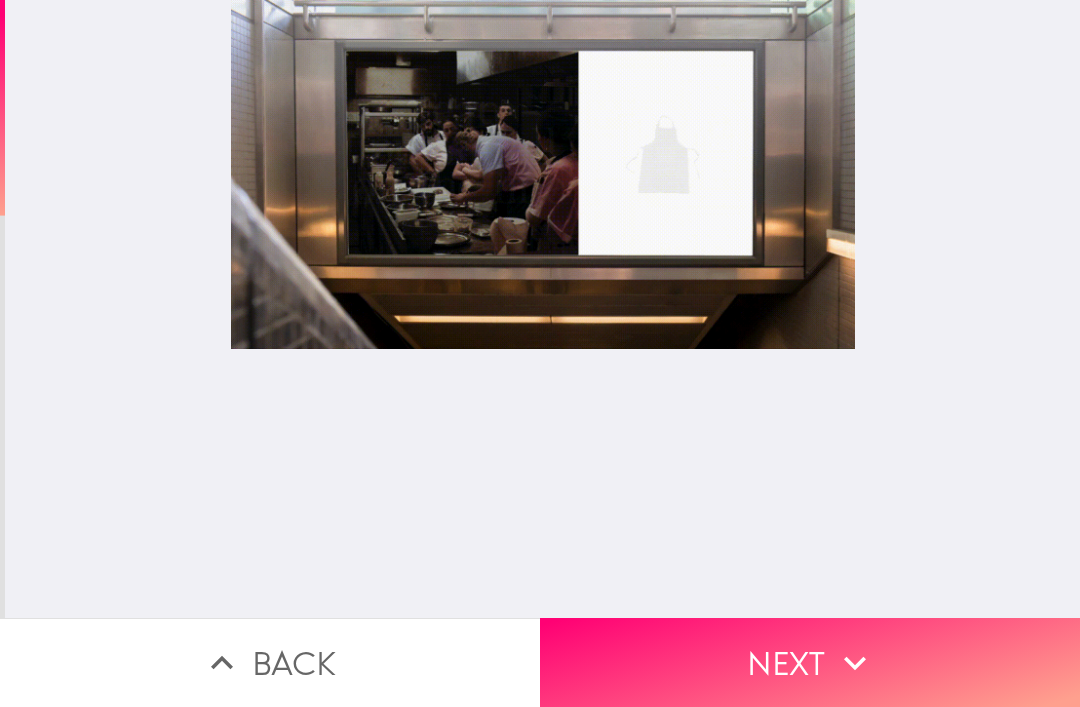click on "Next" at bounding box center (810, 662) 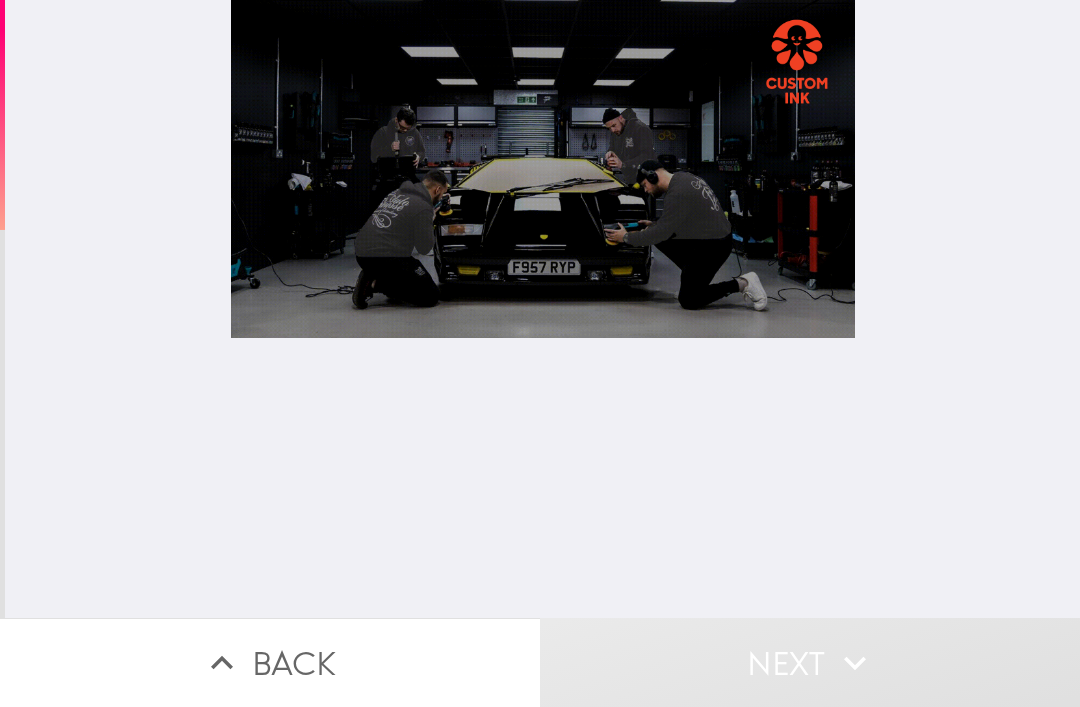 click on "Next" at bounding box center [810, 662] 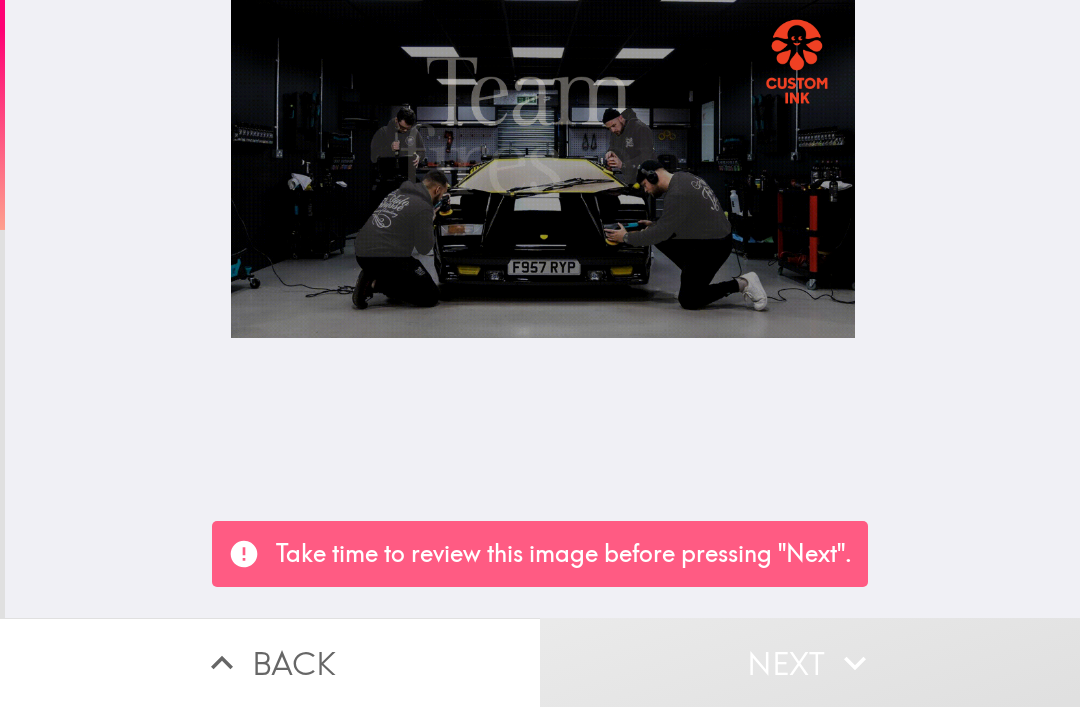 click on "Take time to review this image before pressing "Next"." at bounding box center (540, 554) 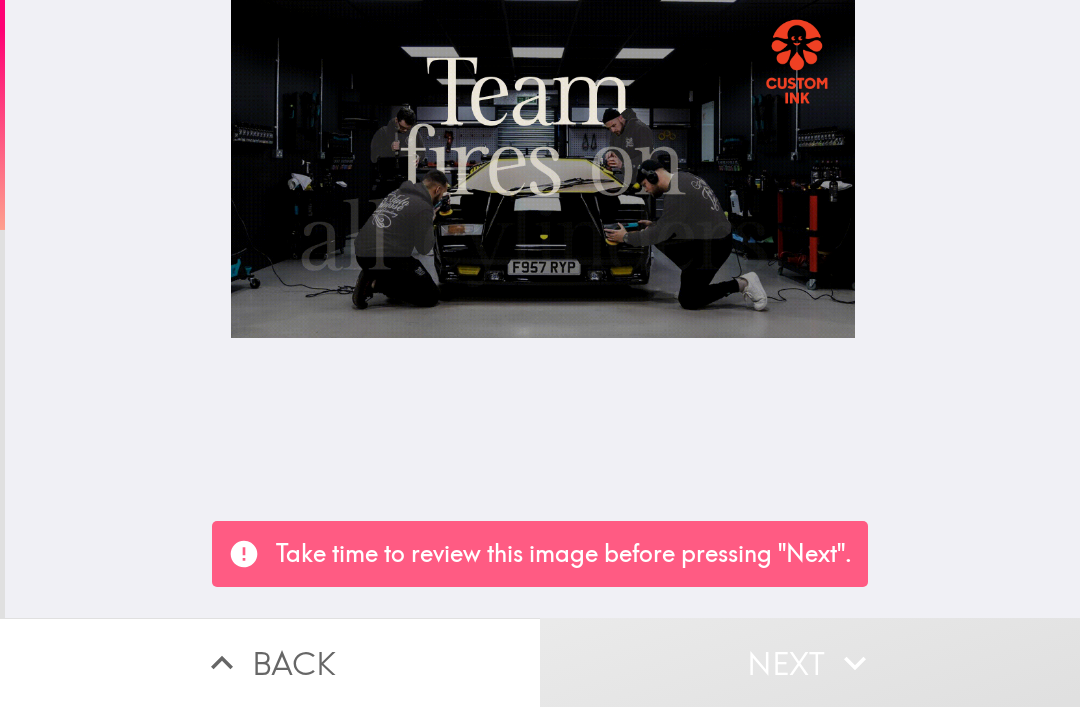 click on "Take time to review this image before pressing "Next"." at bounding box center (564, 554) 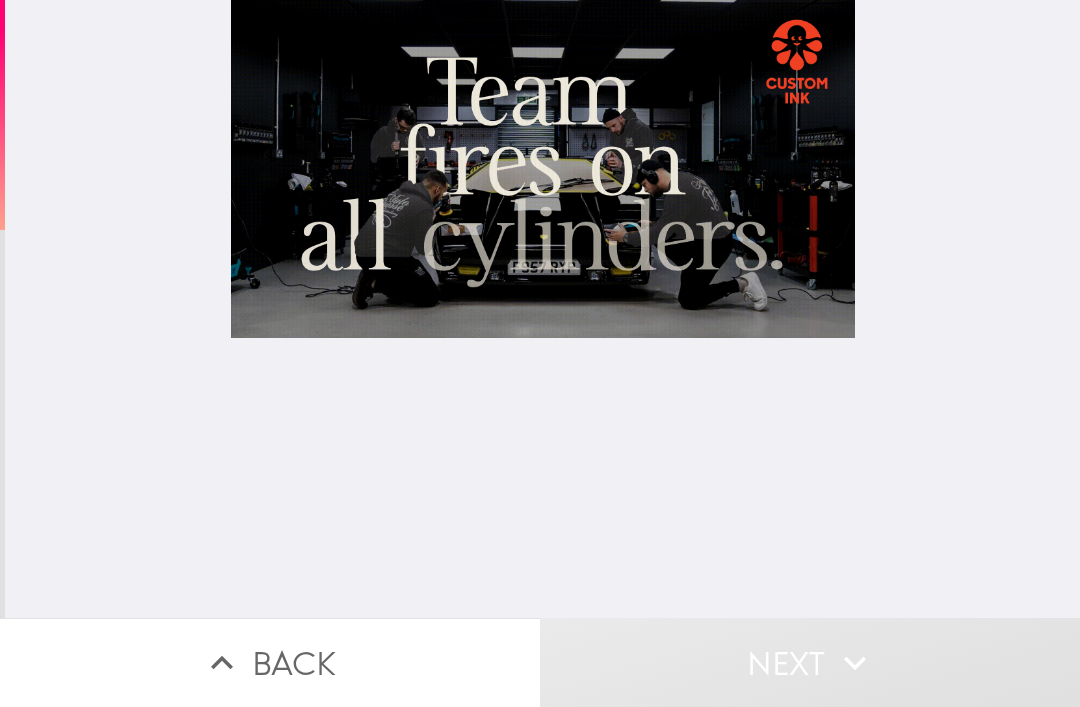 click at bounding box center (543, 309) 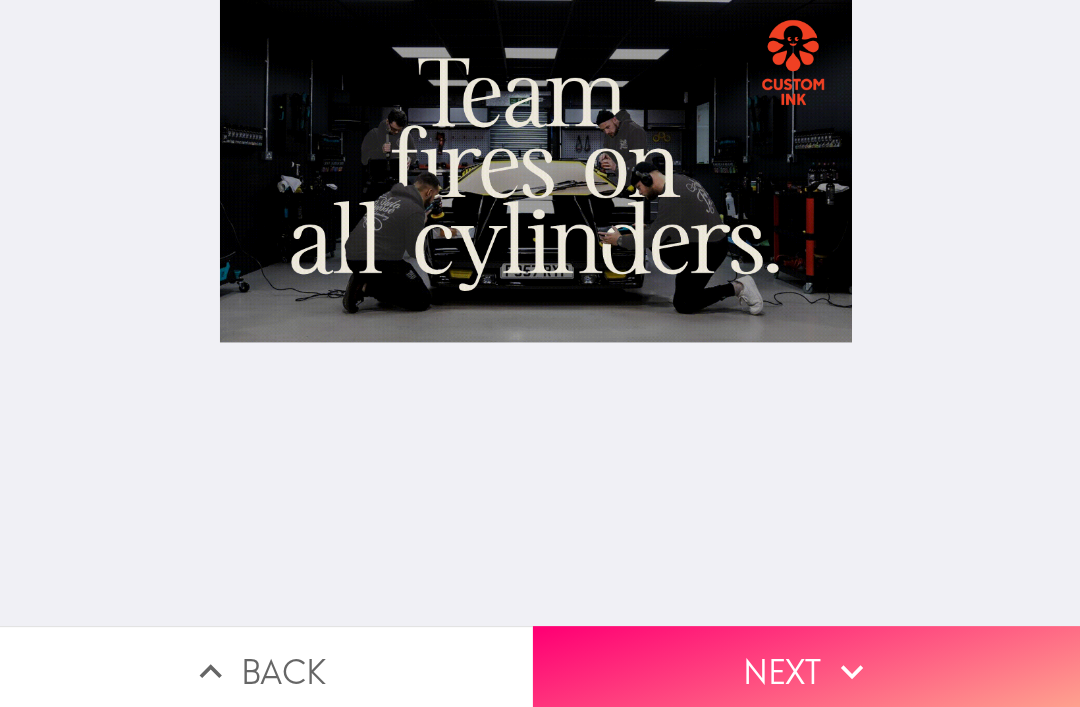 click on "Next" at bounding box center (810, 662) 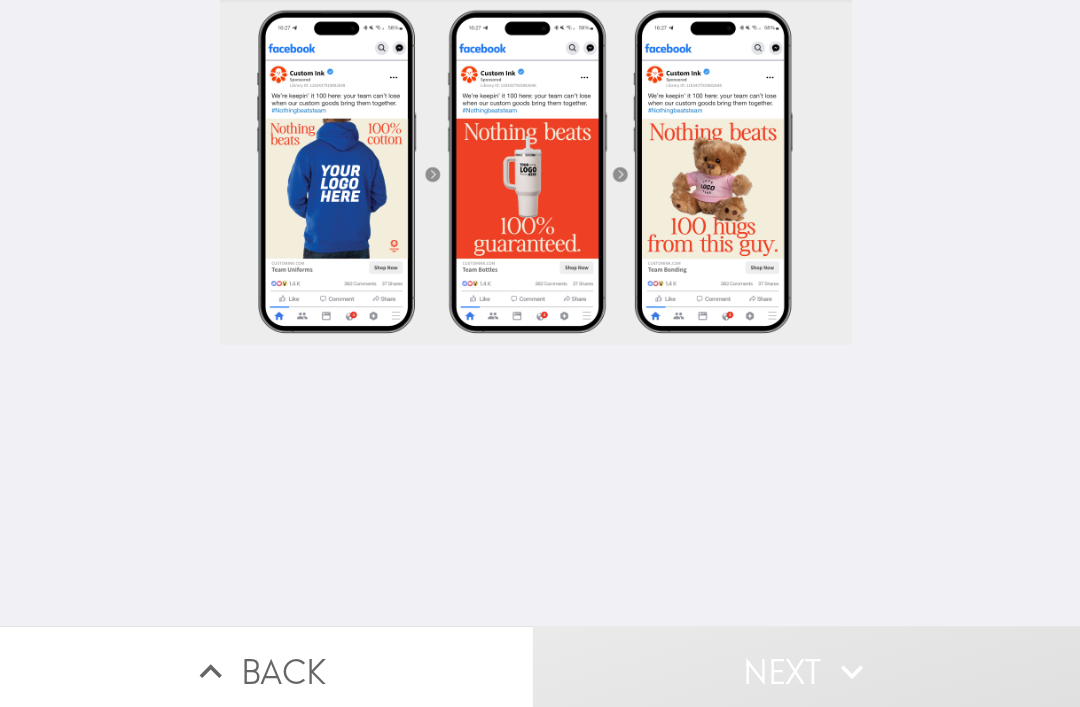 click at bounding box center (543, 309) 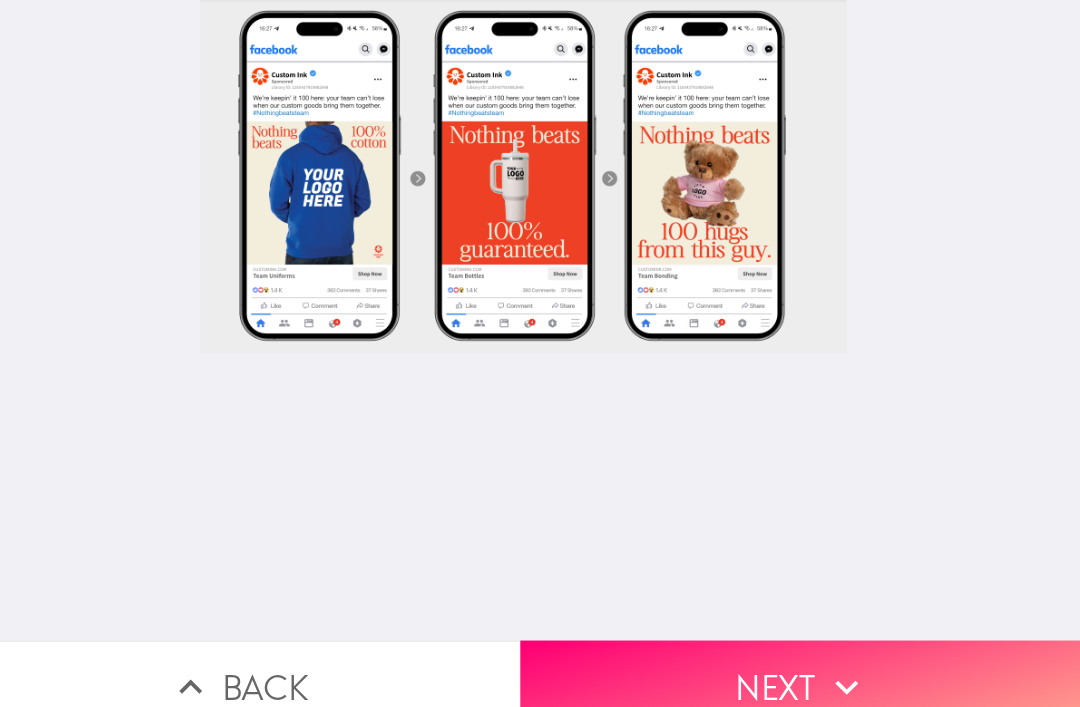 click 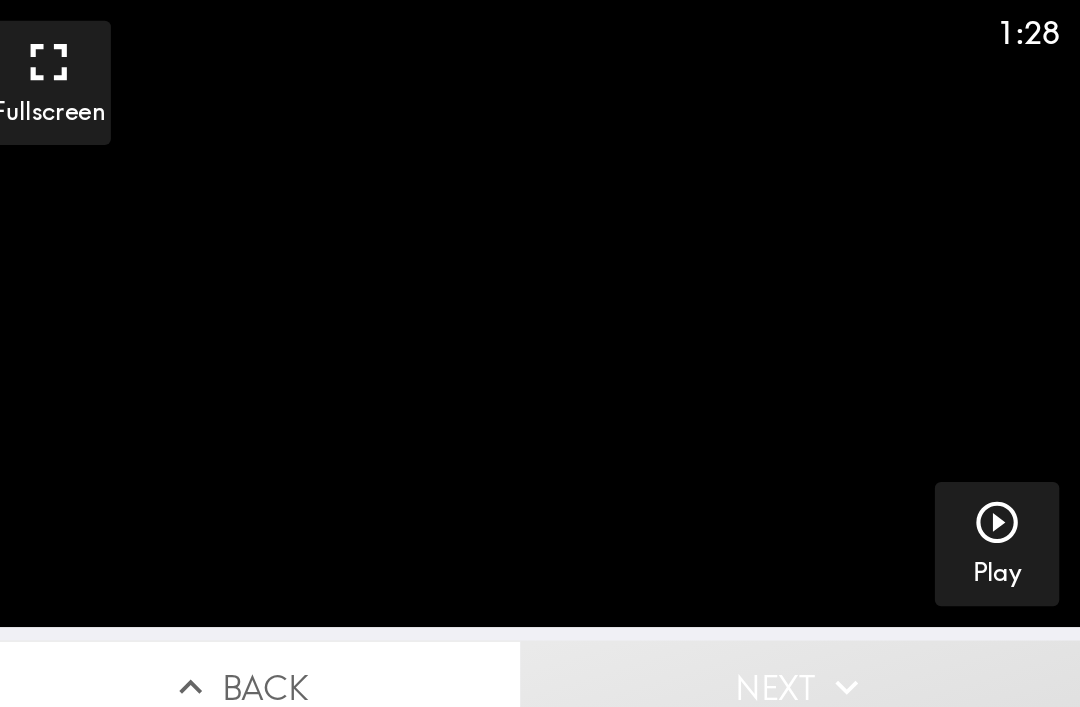 click 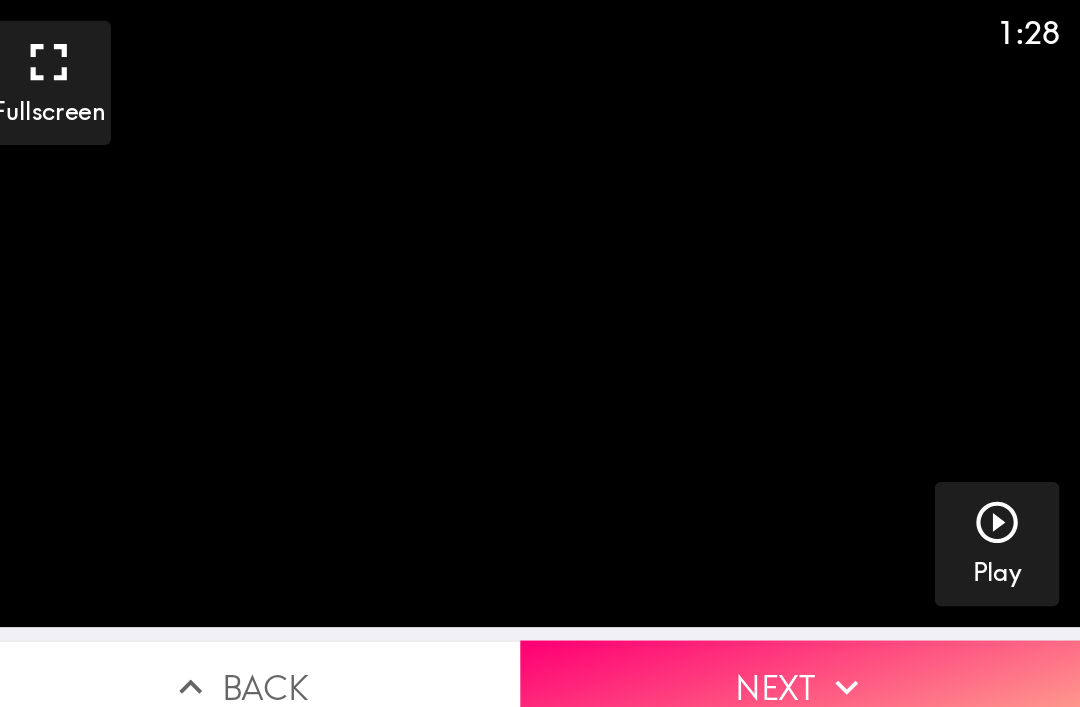 click on "Next" at bounding box center [810, 662] 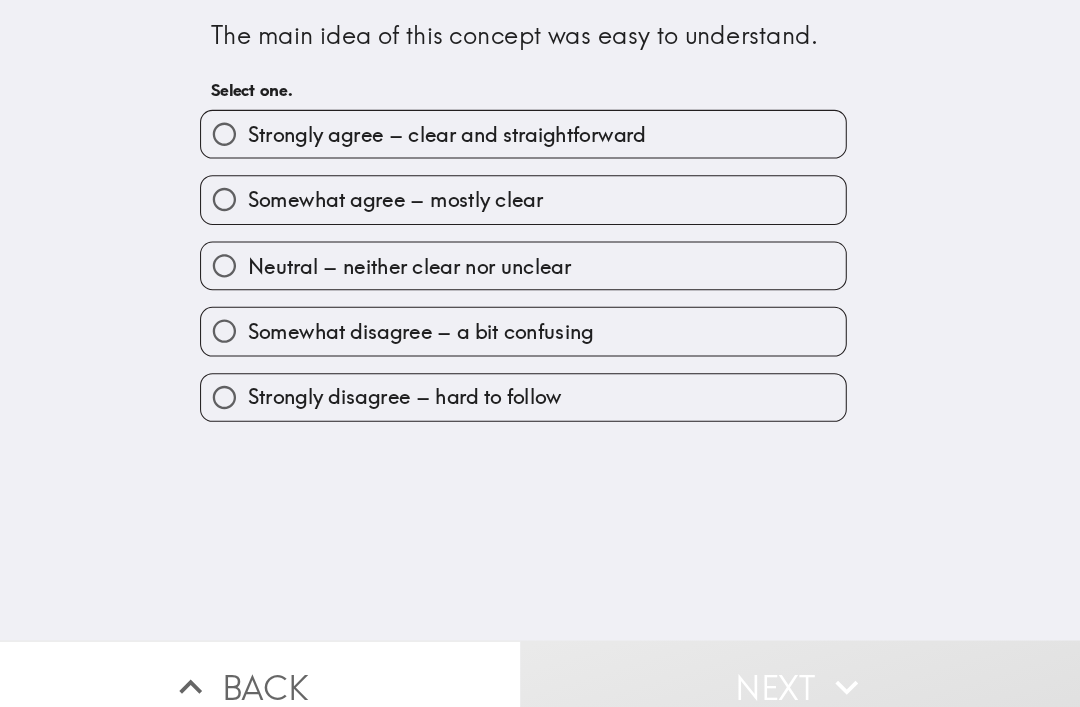 click on "Strongly agree – clear and straightforward" at bounding box center (543, 129) 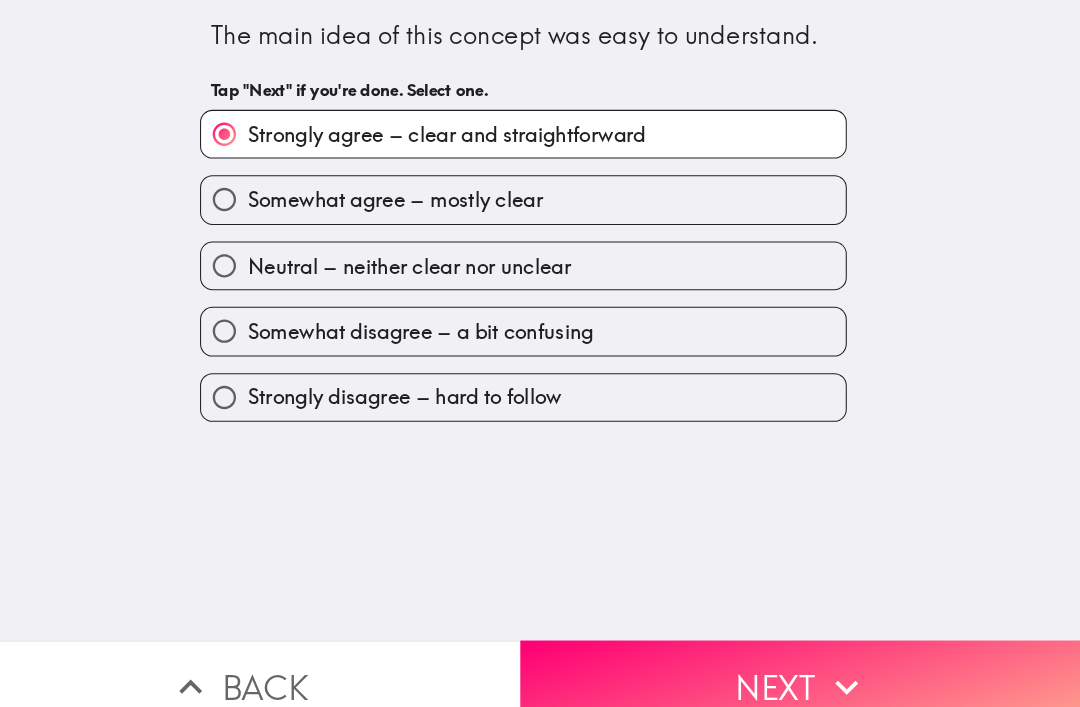 click on "Next" at bounding box center [810, 662] 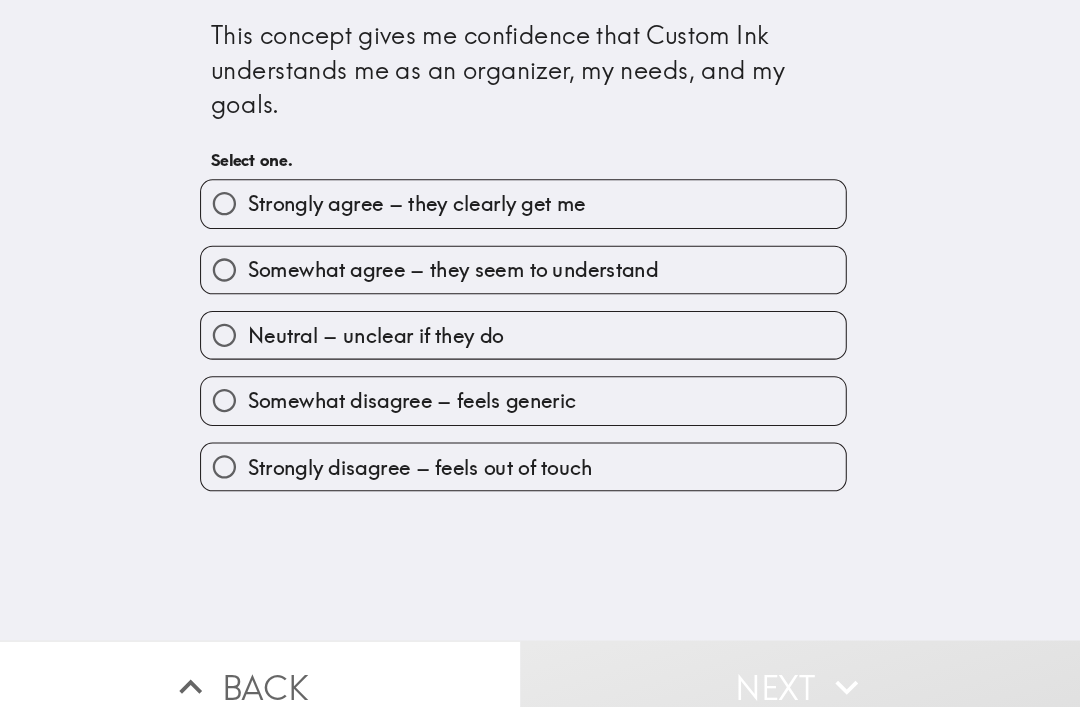 click on "Somewhat agree – they seem to understand" at bounding box center (543, 260) 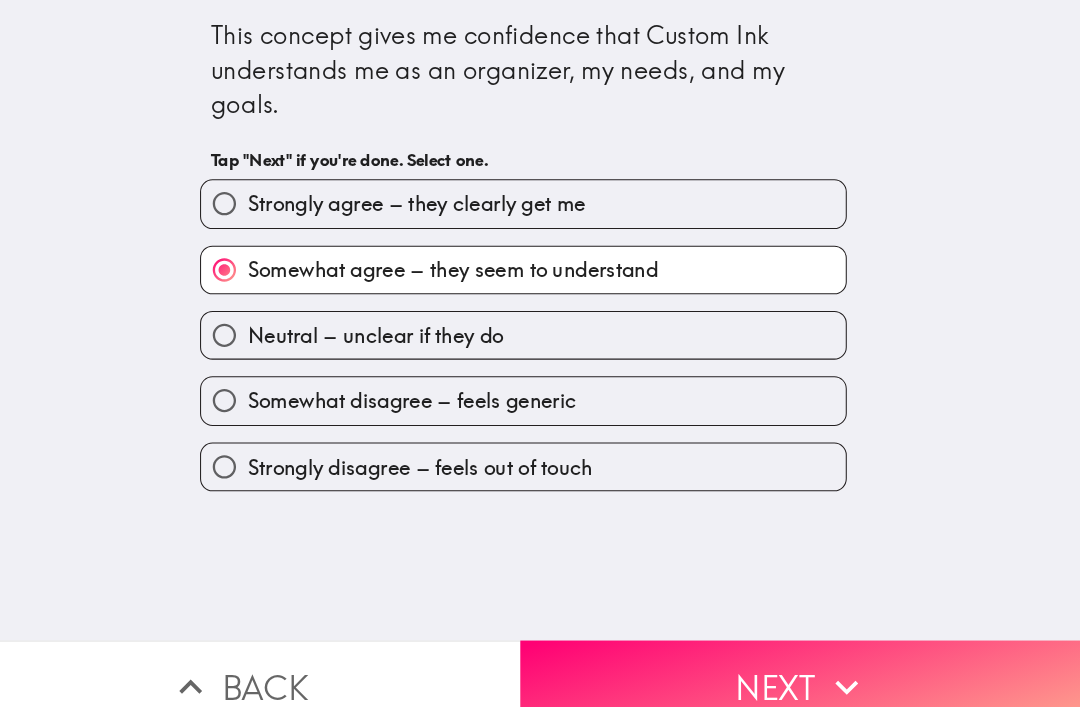 click on "Neutral – unclear if they do" at bounding box center (254, 323) 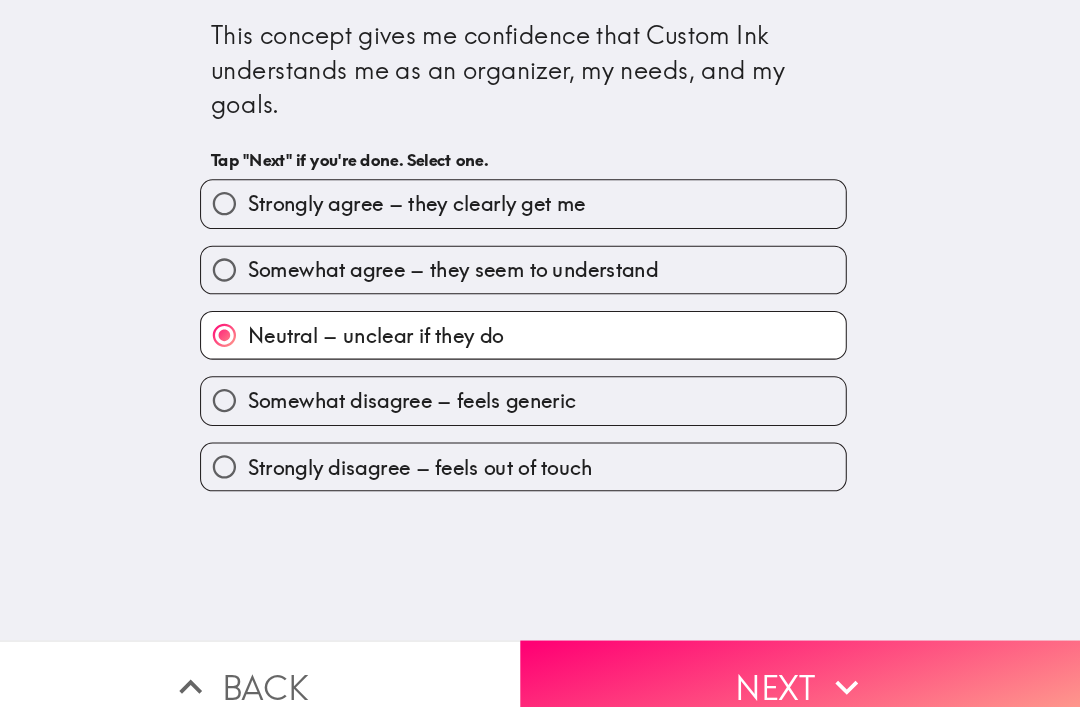 click on "Next" at bounding box center (810, 662) 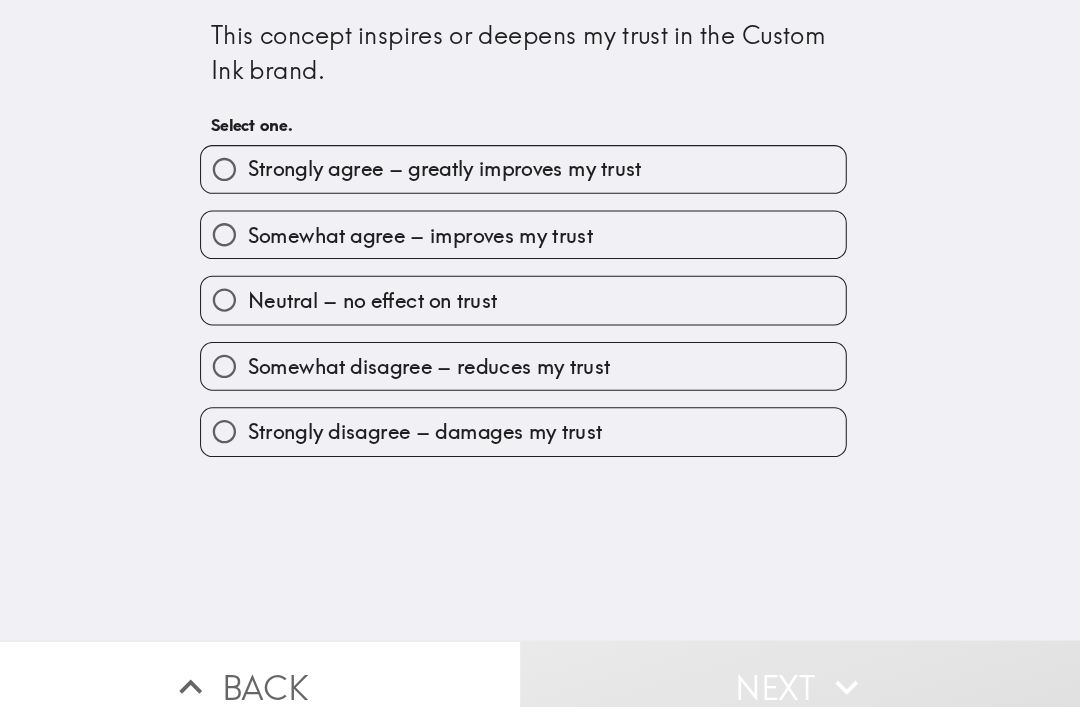 click on "Somewhat agree – improves my trust" at bounding box center [543, 226] 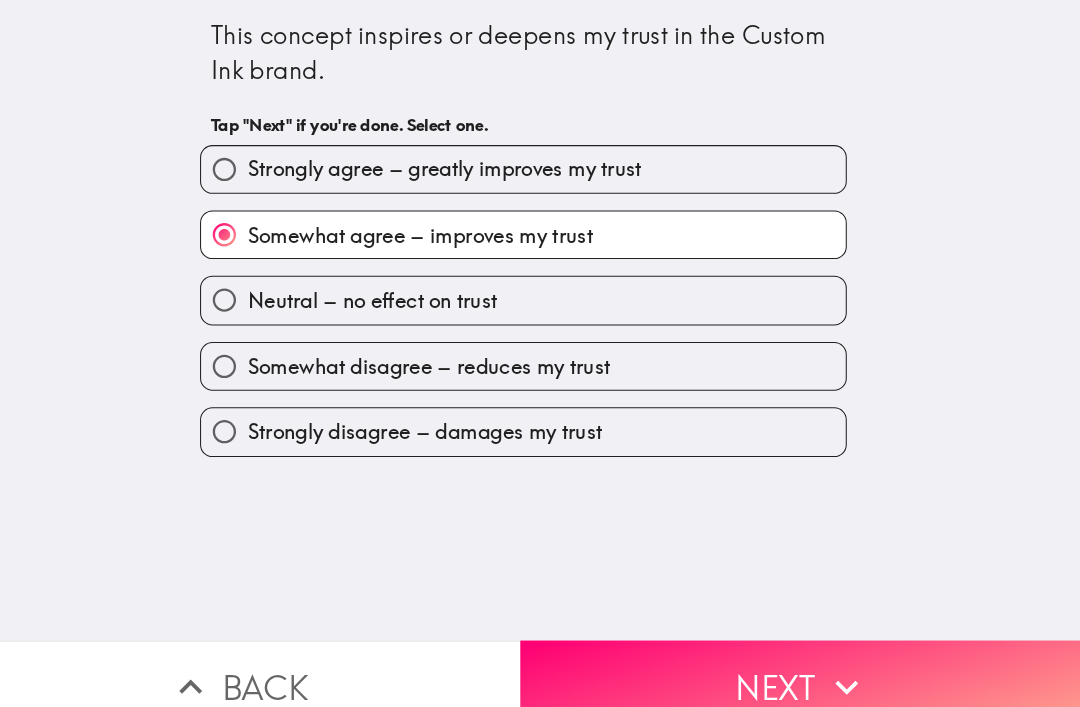 click on "Next" at bounding box center (810, 662) 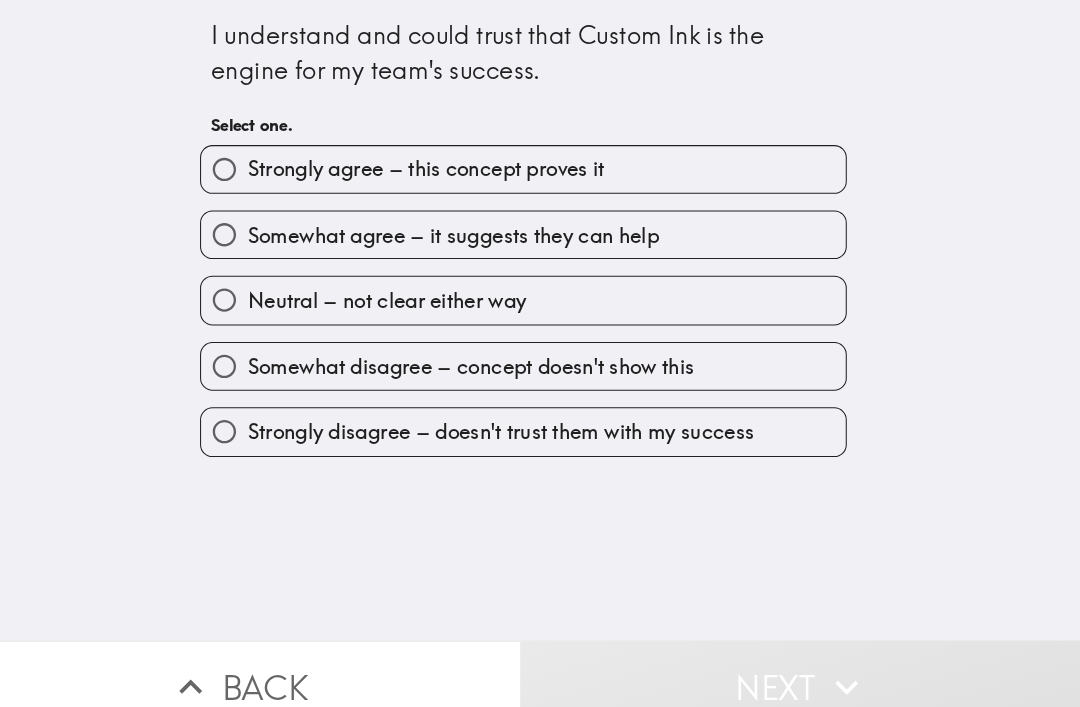 click on "Somewhat disagree – concept doesn't show this" at bounding box center (543, 353) 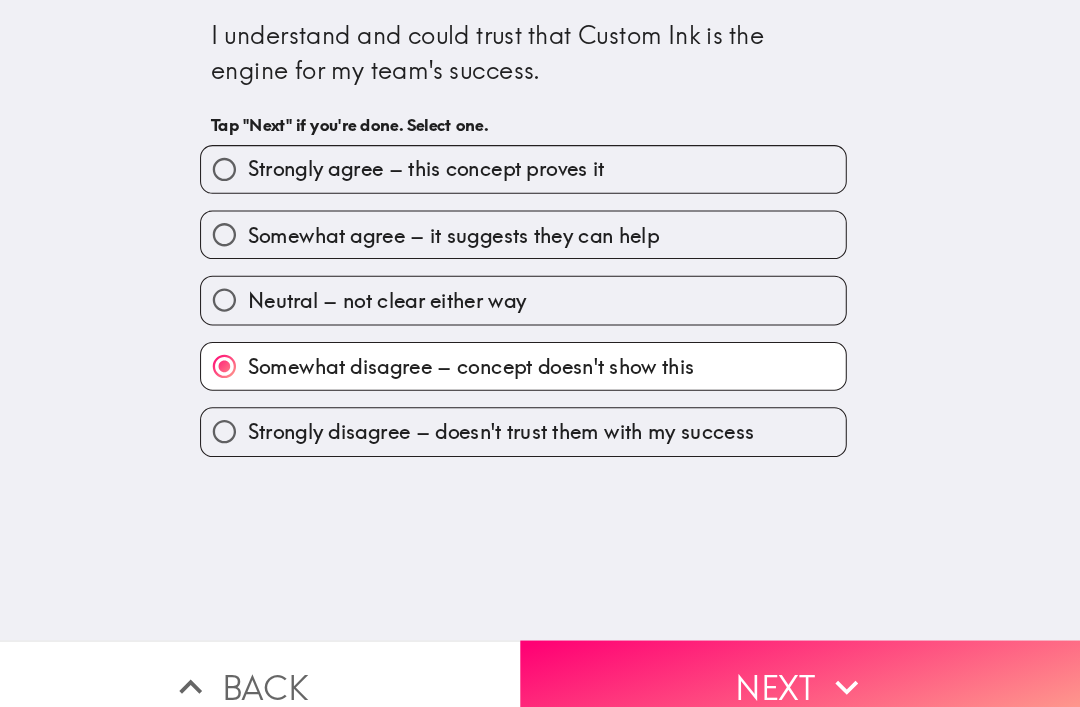 click 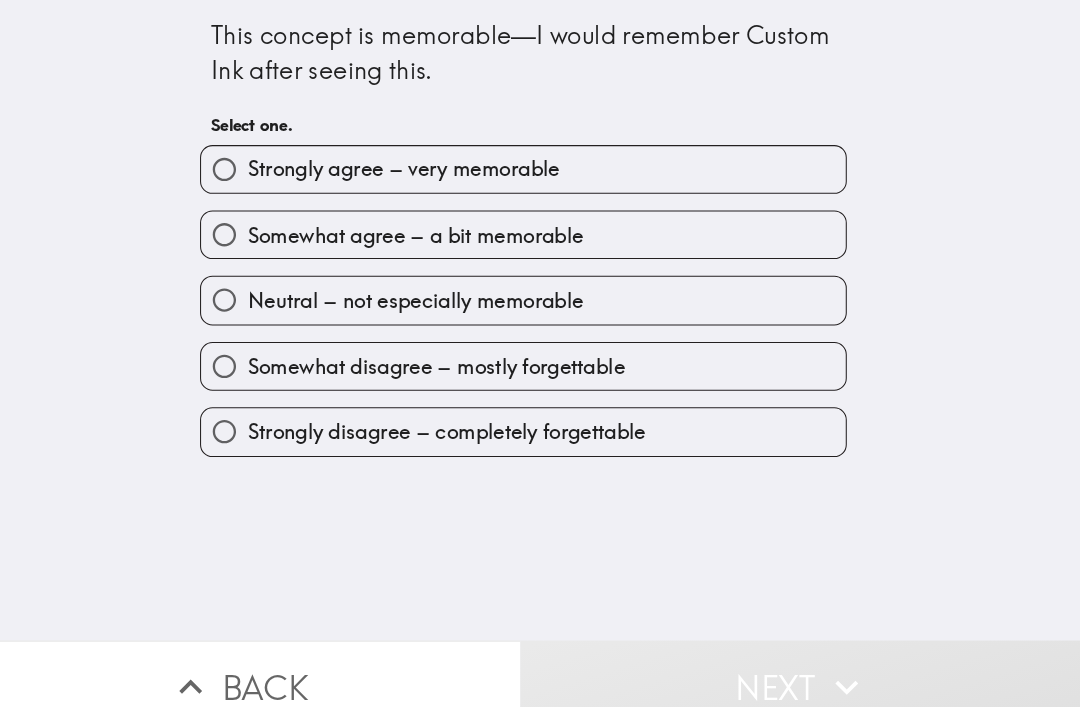 click on "Neutral – not especially memorable" at bounding box center (543, 289) 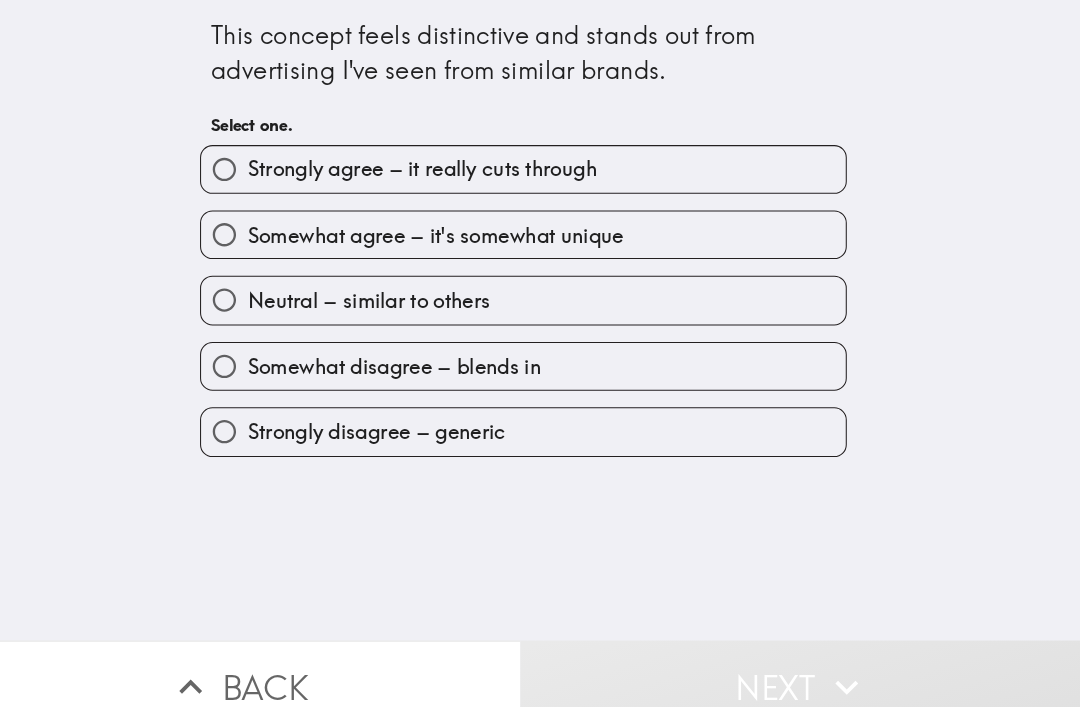 click on "Somewhat disagree – blends in" at bounding box center (543, 353) 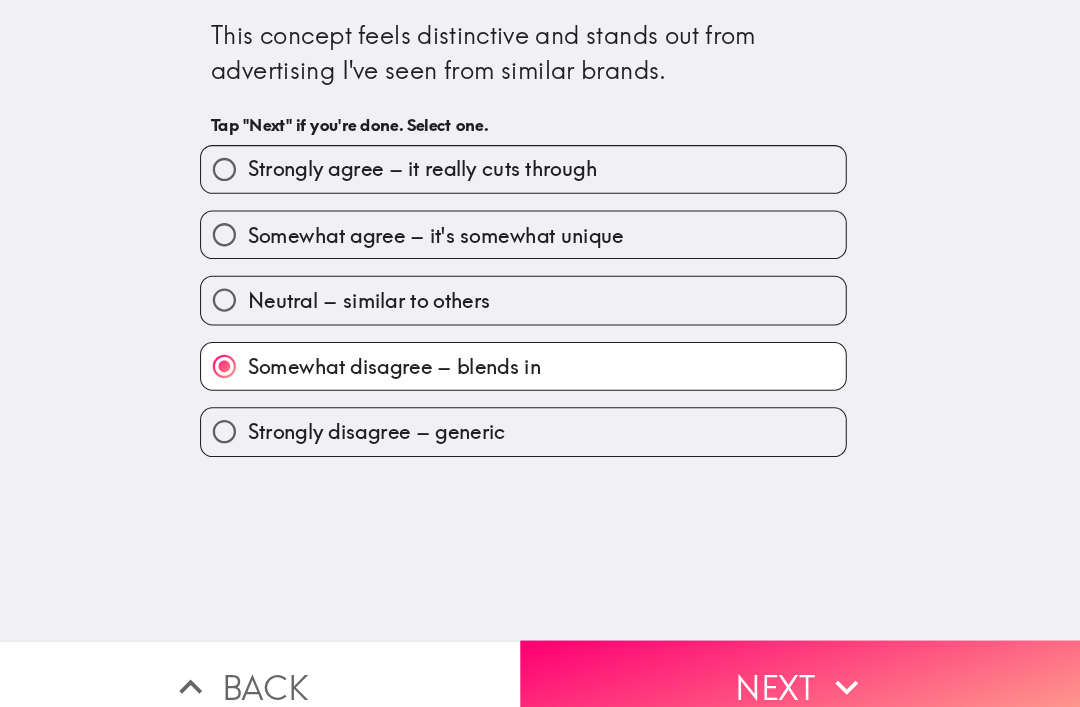click 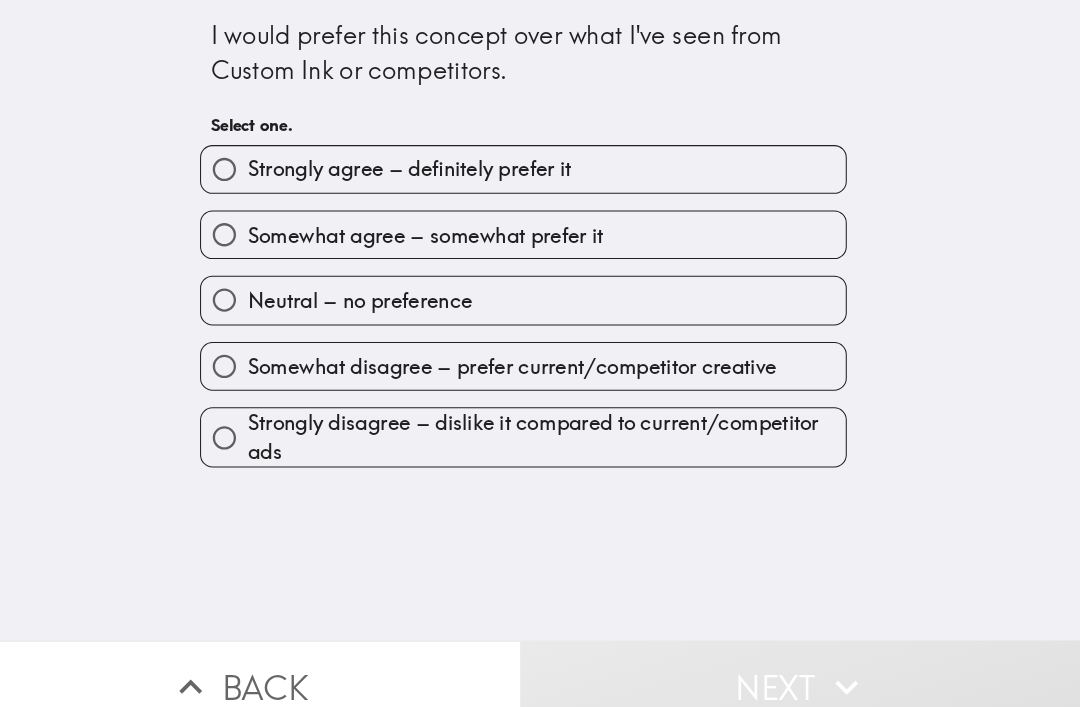 click on "Somewhat agree – somewhat prefer it" at bounding box center (448, 227) 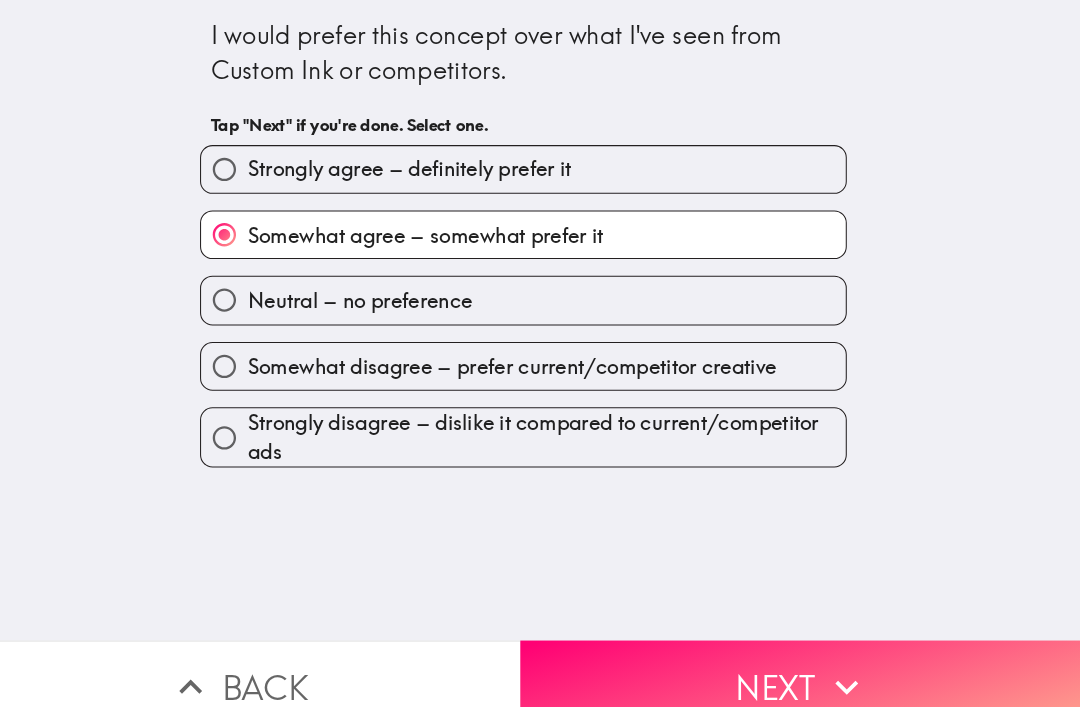 click on "Next" at bounding box center (810, 662) 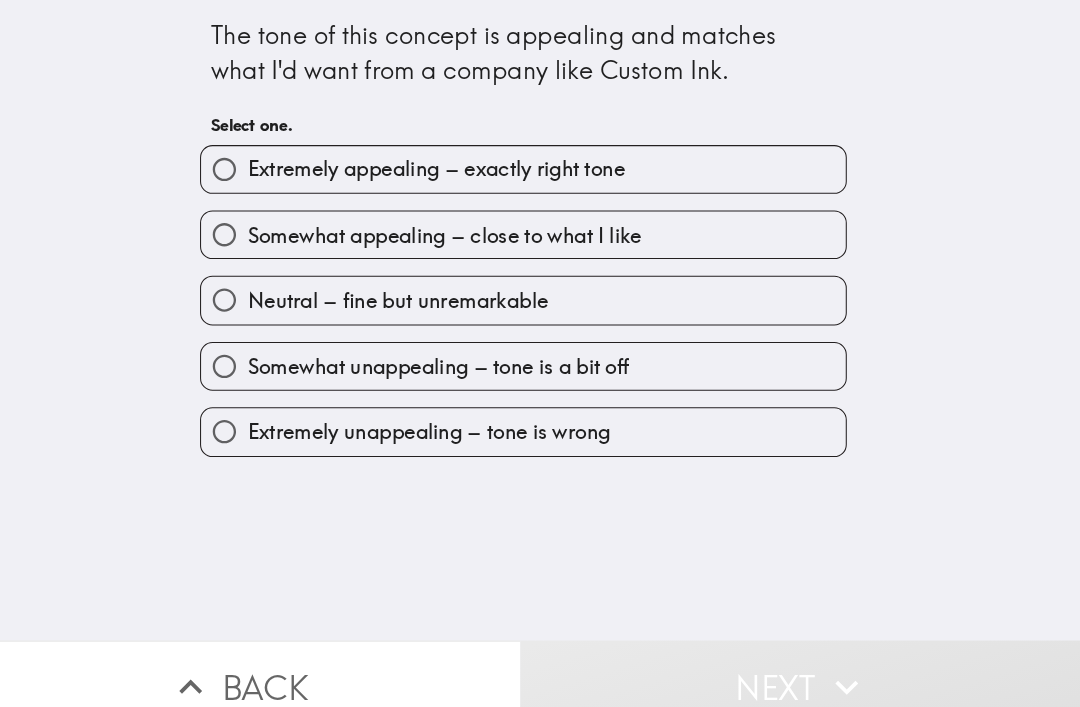 click on "Extremely appealing – exactly right tone" at bounding box center (543, 163) 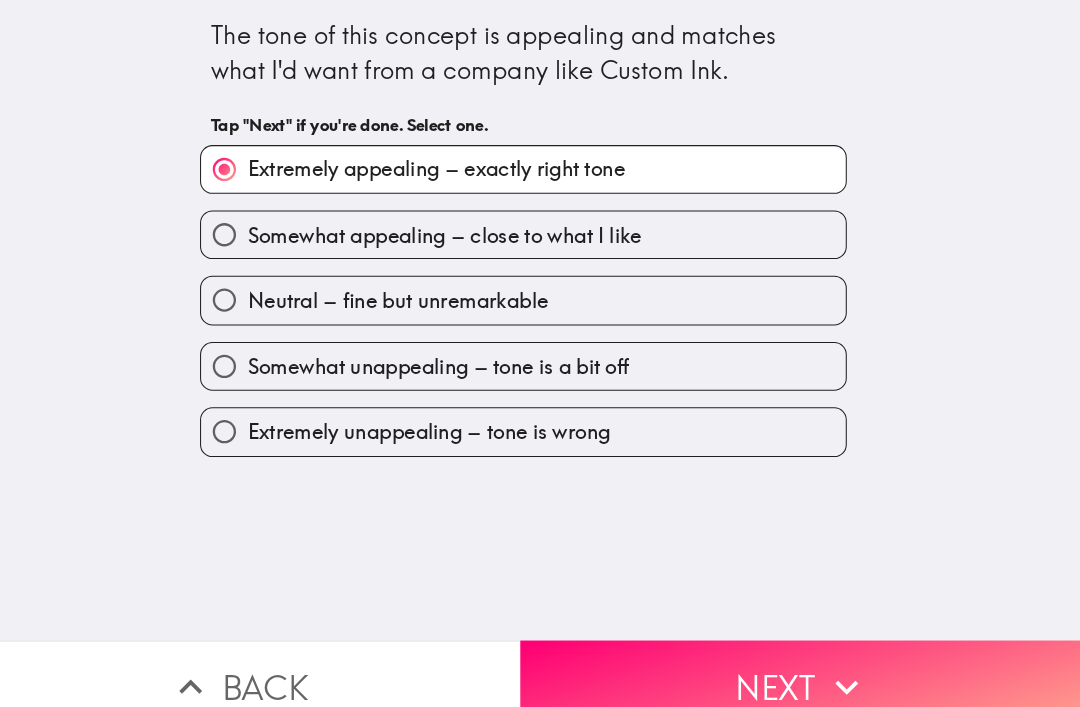 click 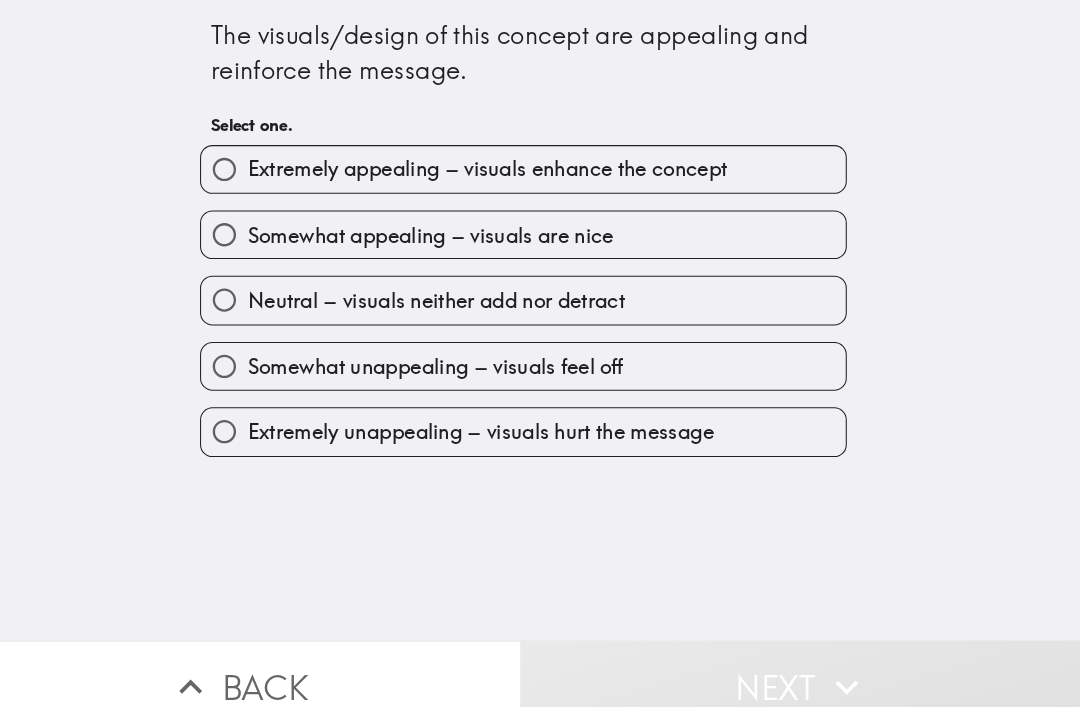 click on "Extremely unappealing – visuals hurt the message" at bounding box center [543, 416] 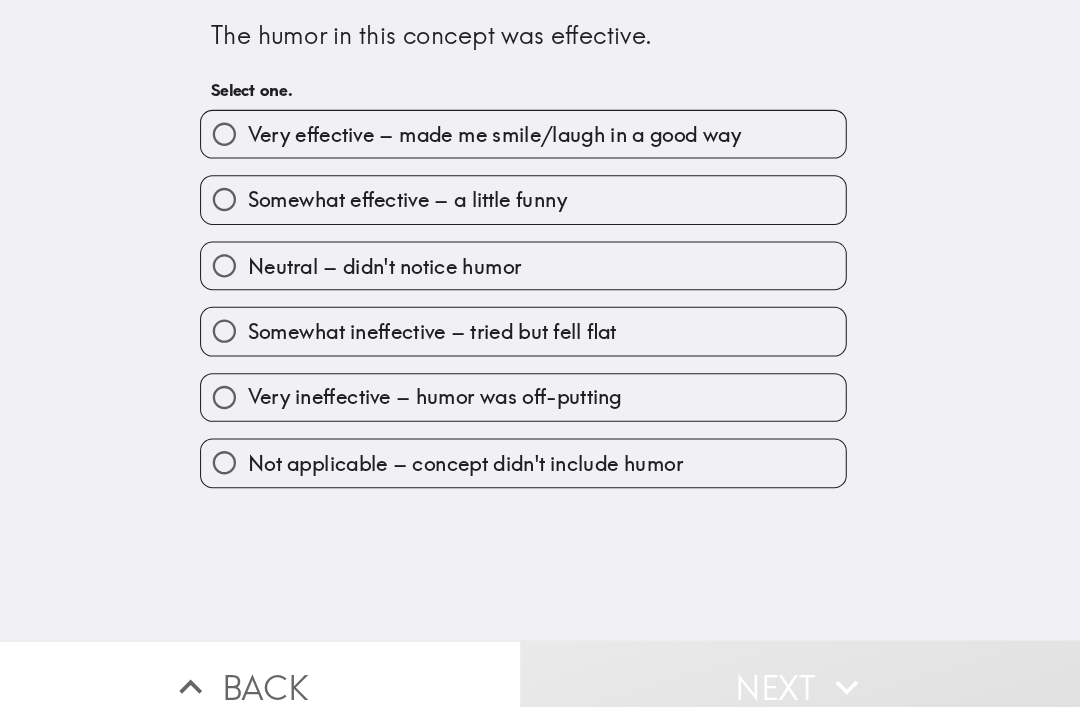 click on "Neutral – didn't notice humor" at bounding box center [543, 256] 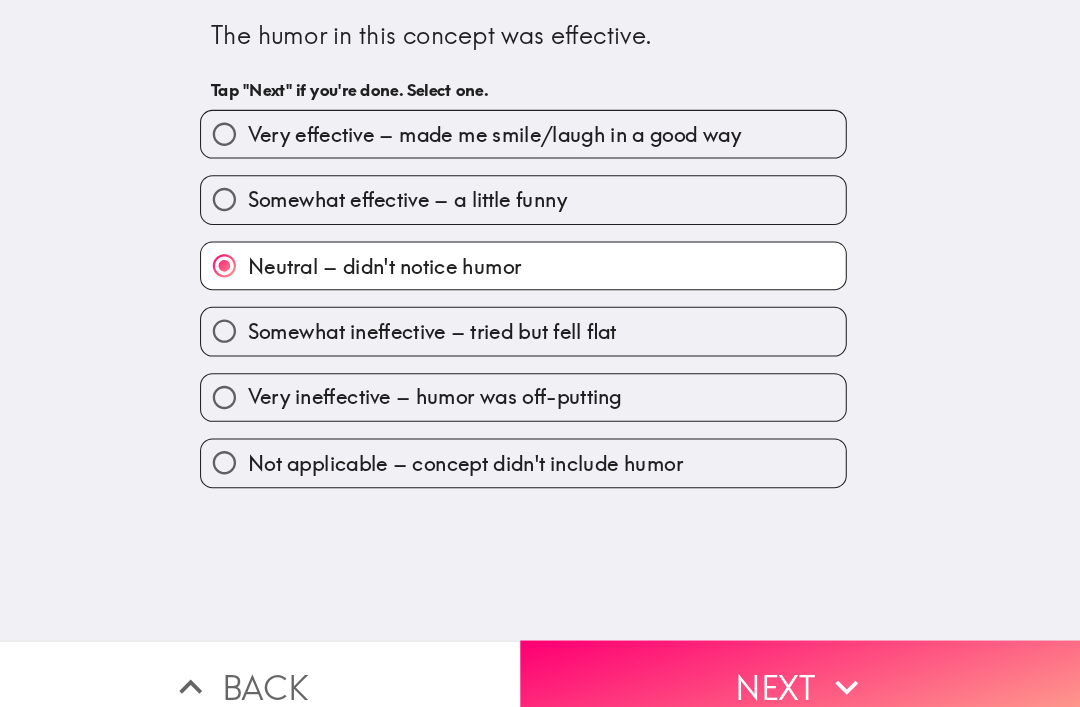 click on "Next" at bounding box center (810, 662) 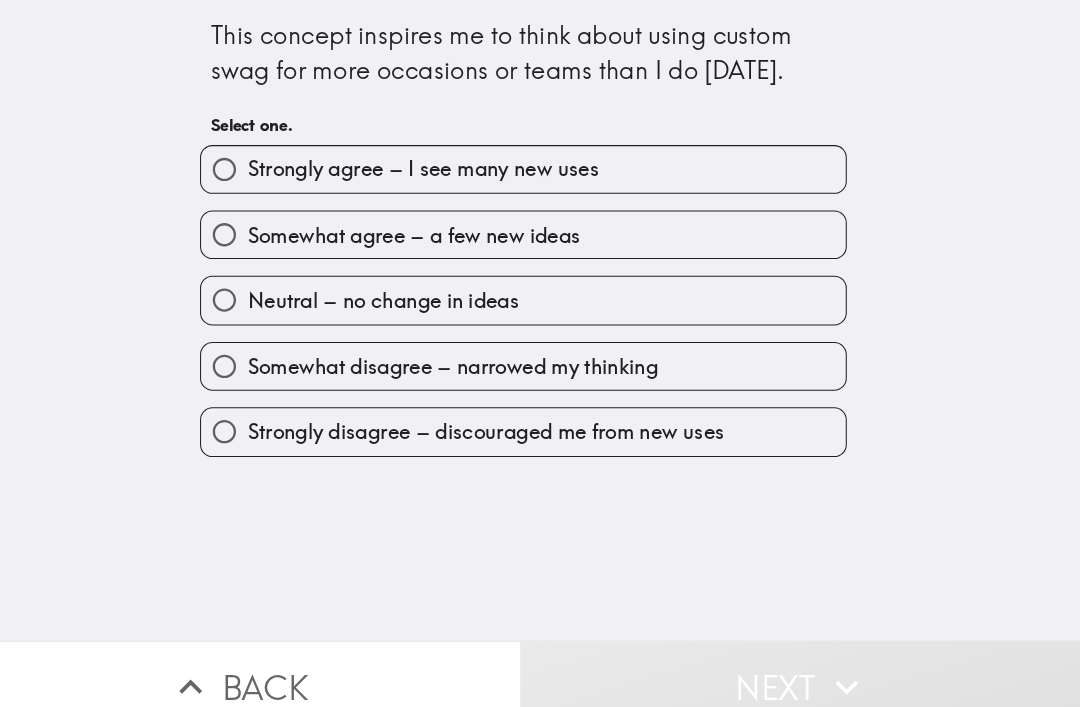 click on "Somewhat disagree – narrowed my thinking" at bounding box center [543, 353] 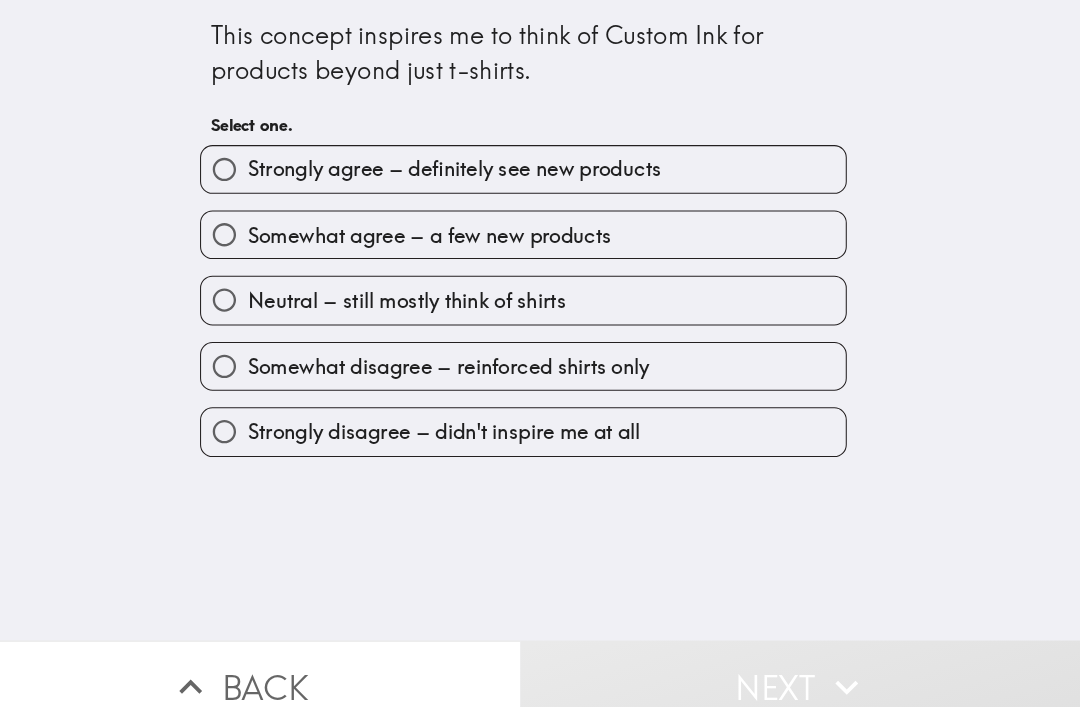 click on "Somewhat agree – a few new products" at bounding box center (543, 226) 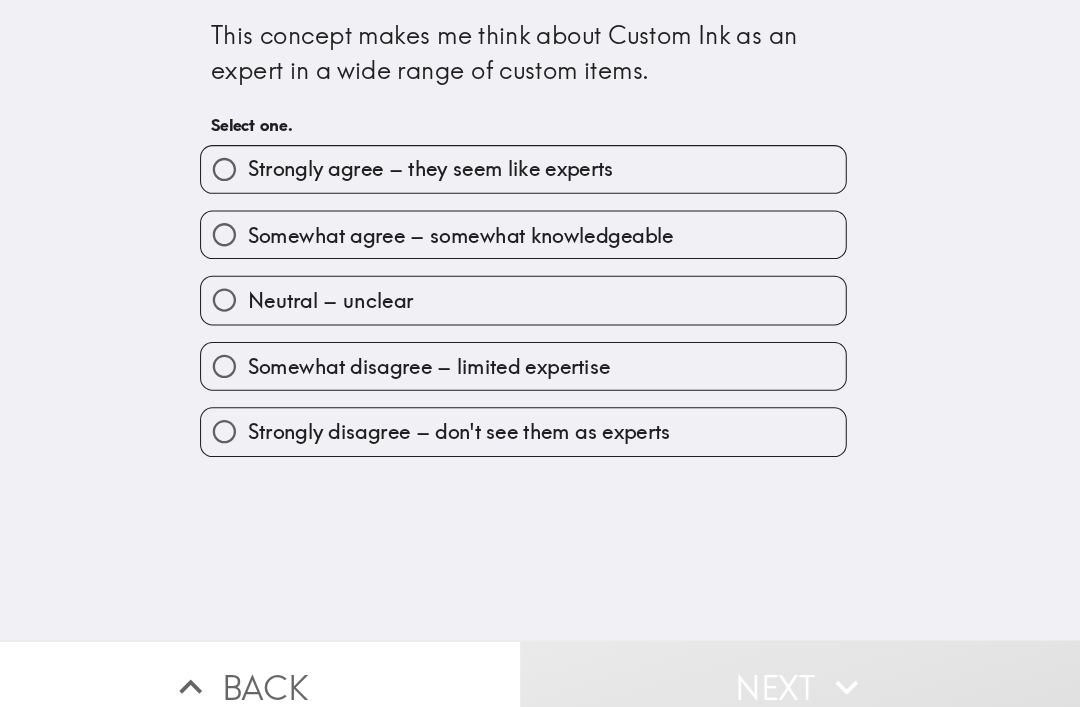 click on "Neutral – unclear" at bounding box center (357, 290) 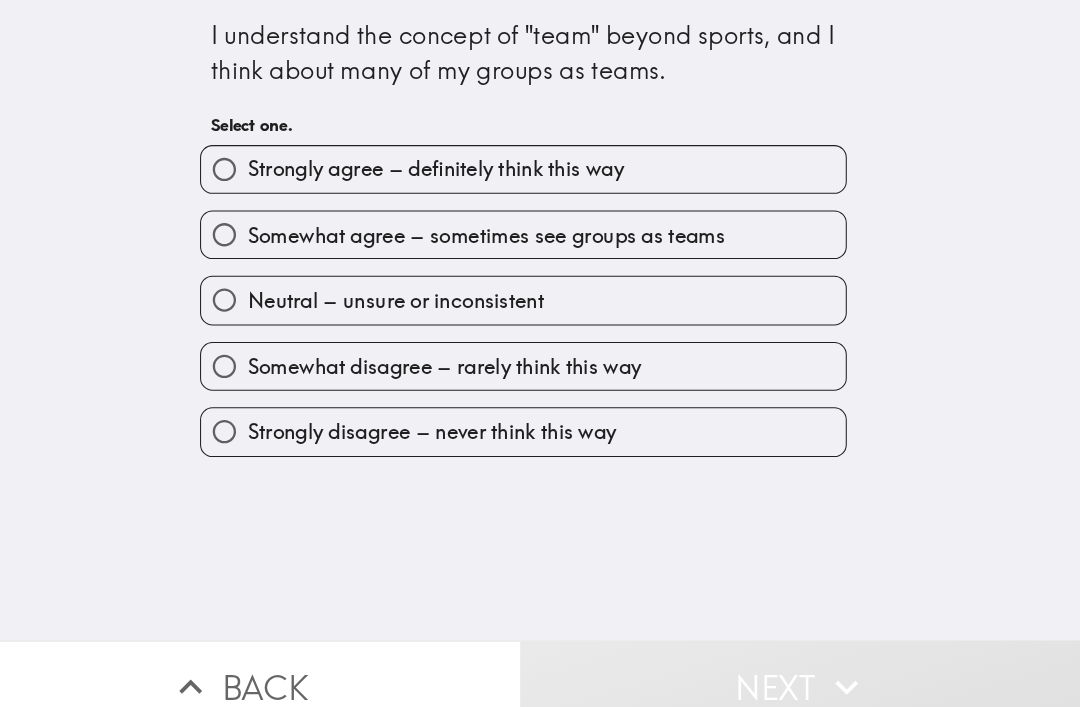 click 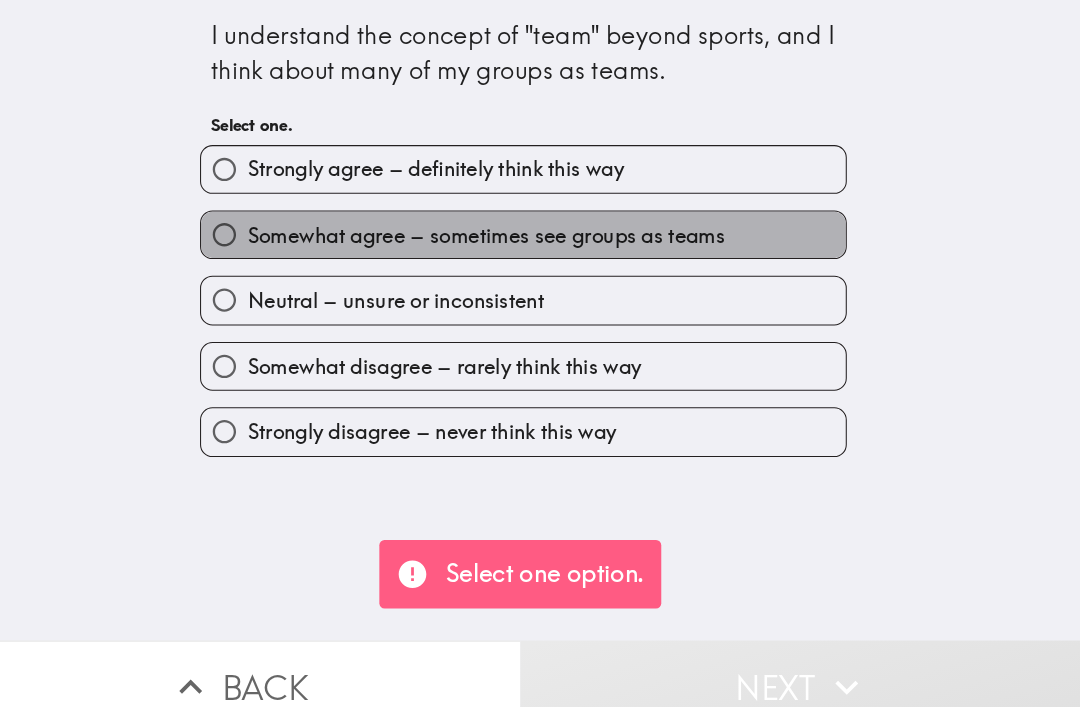 click 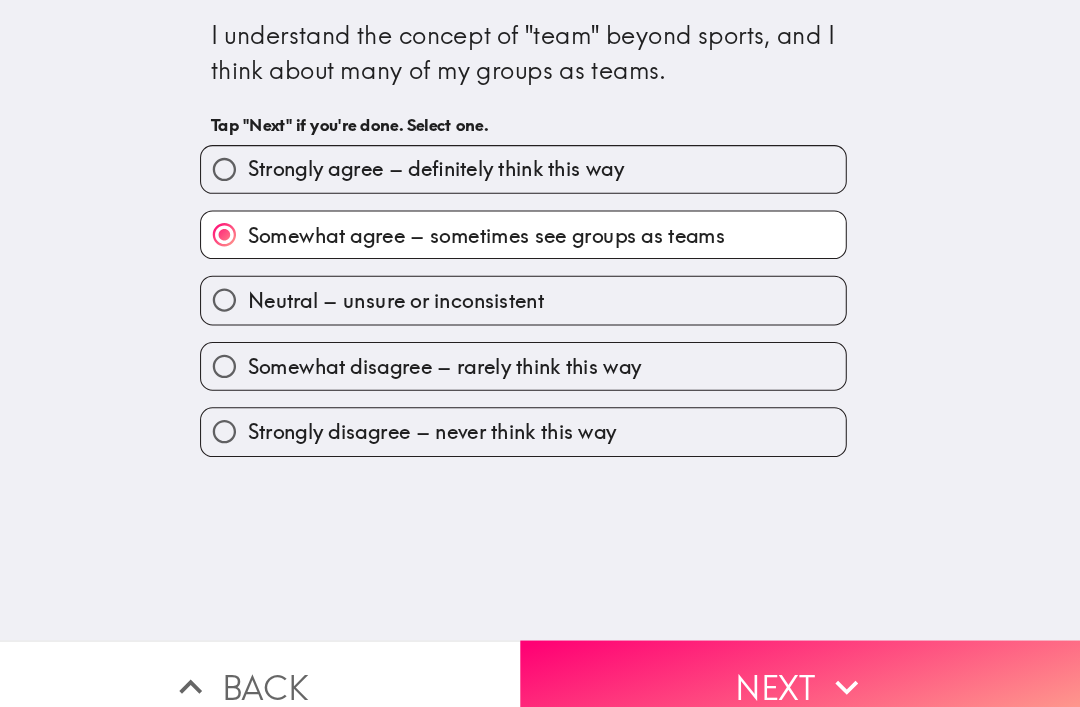 click on "Next" at bounding box center [810, 662] 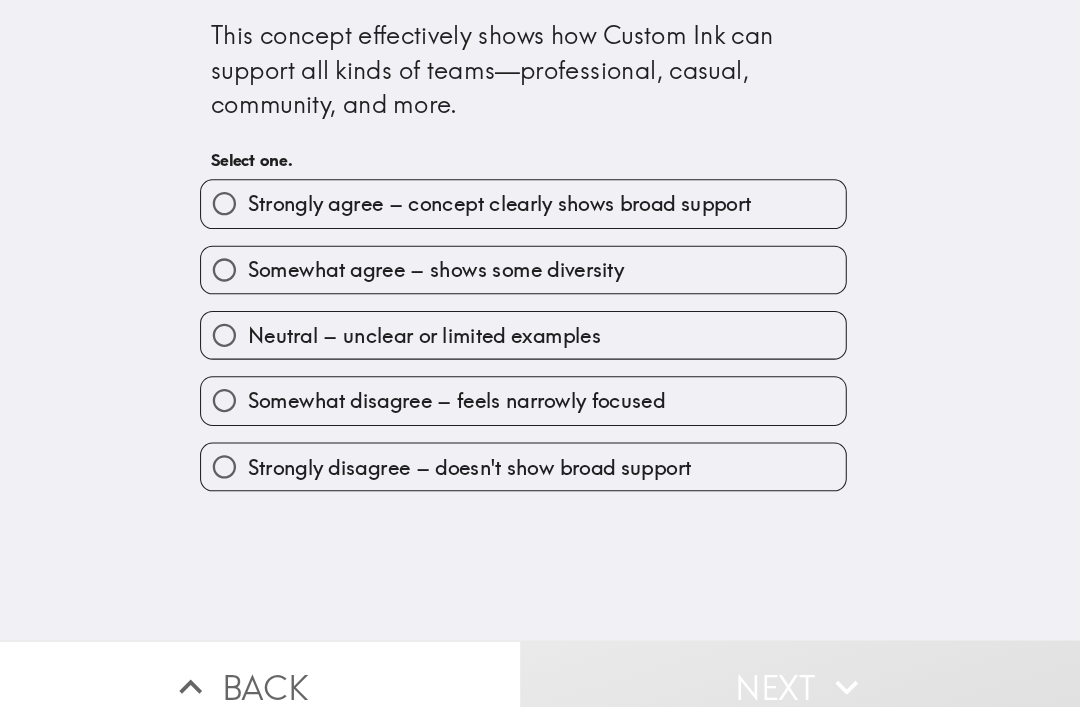 click on "Strongly agree – concept clearly shows broad support" at bounding box center (254, 196) 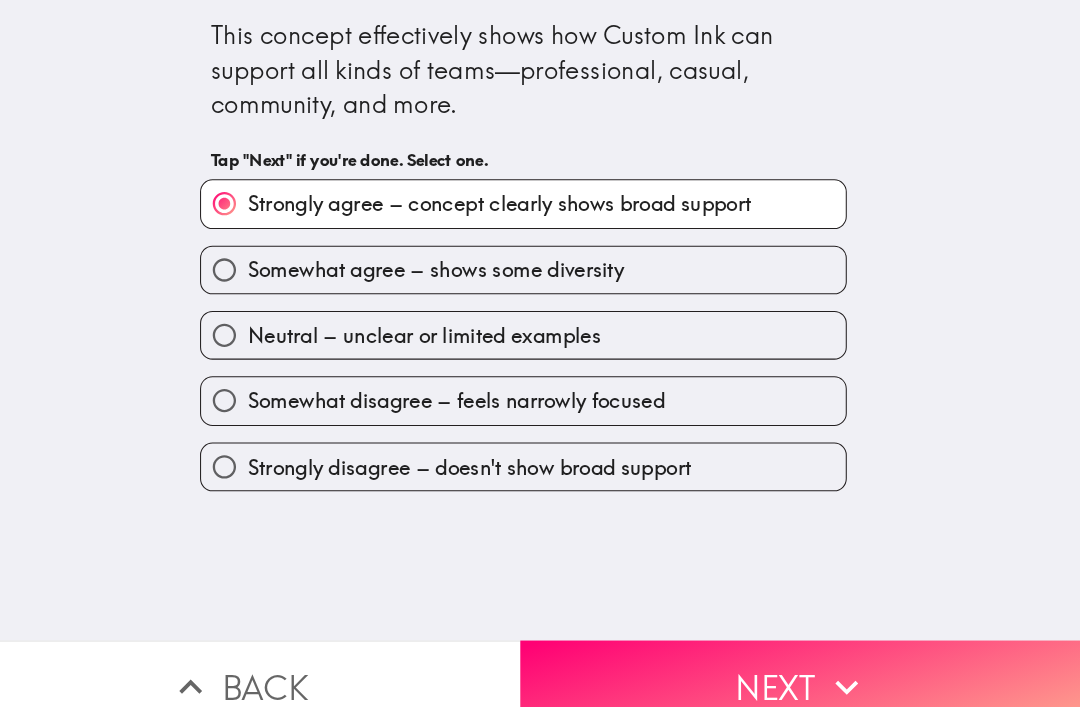 click on "This concept effectively shows how Custom Ink can support all kinds of teams—professional, casual, community, and more. Tap "Next" if you're done.   Select one. Strongly agree – concept clearly shows broad support Somewhat agree – shows some diversity Neutral – unclear or limited examples Somewhat disagree – feels narrowly focused Strongly disagree – doesn't show broad support" at bounding box center [542, 309] 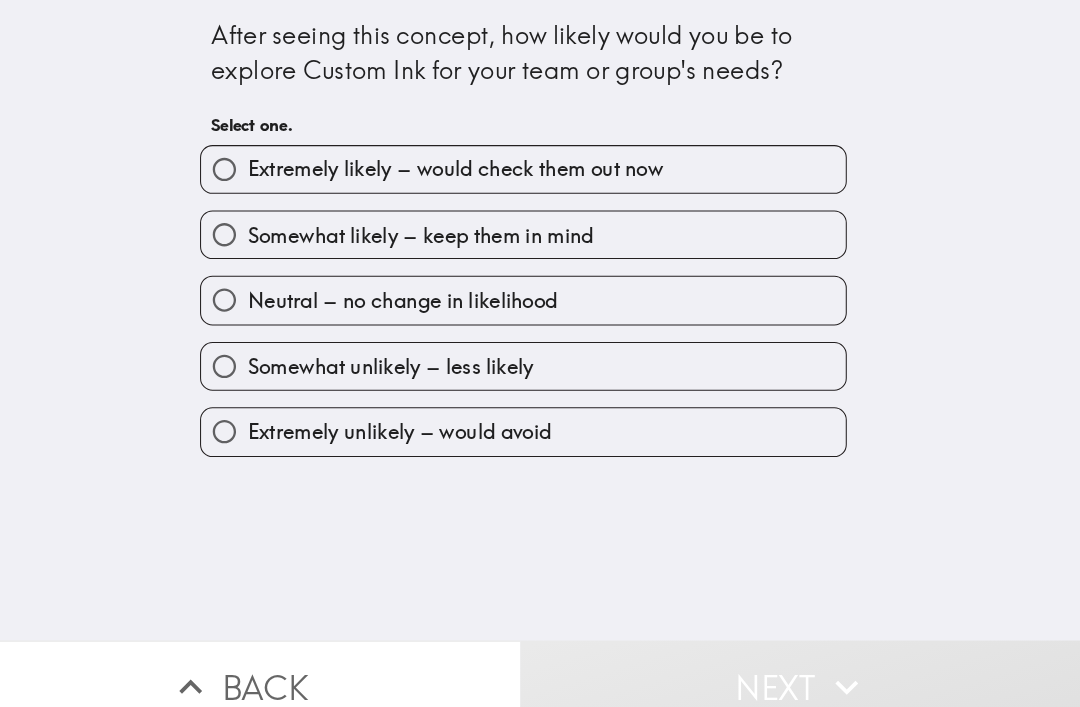 click on "Somewhat likely – keep them in mind" at bounding box center (543, 226) 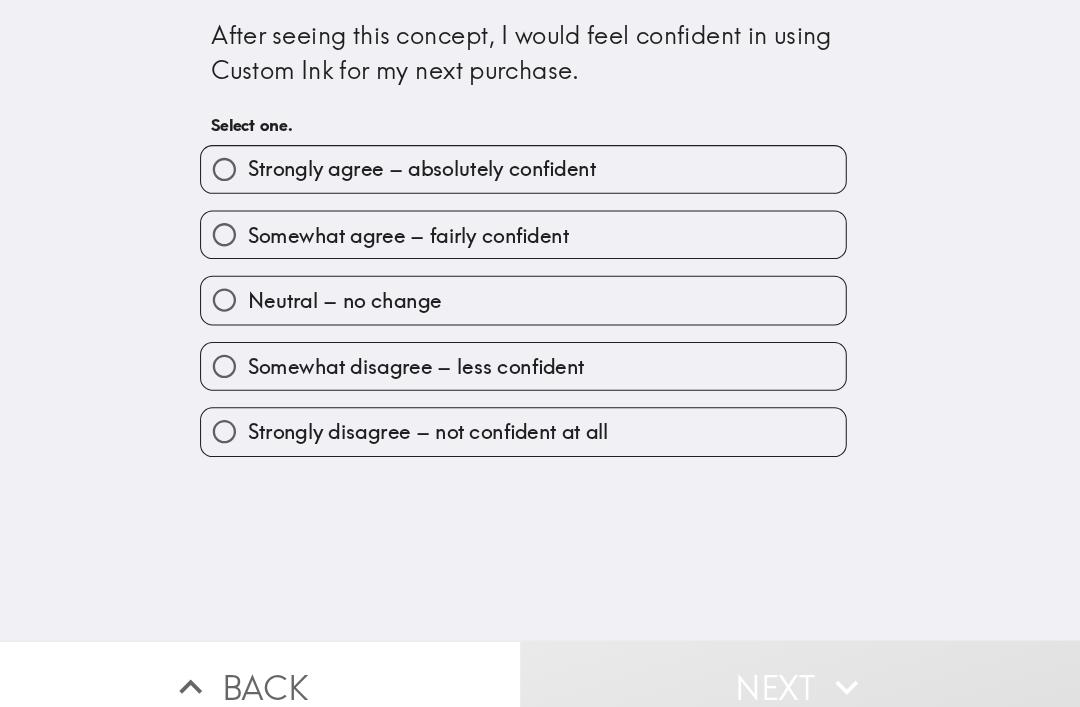 click on "Next" at bounding box center (810, 662) 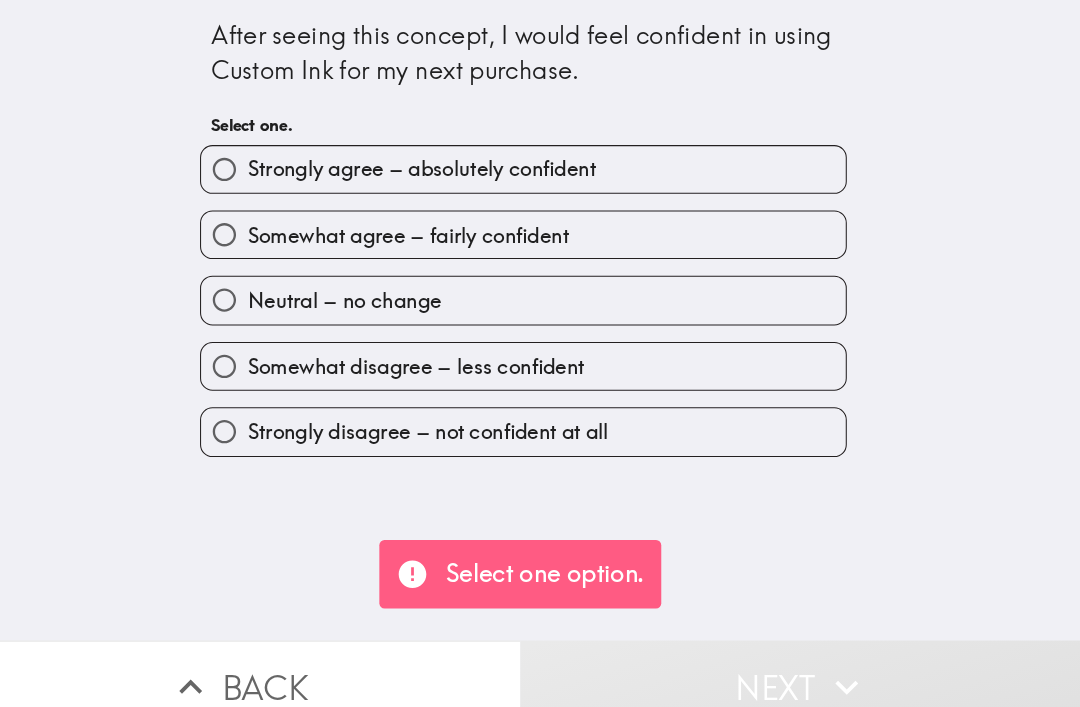 click on "Neutral – no change" at bounding box center [254, 289] 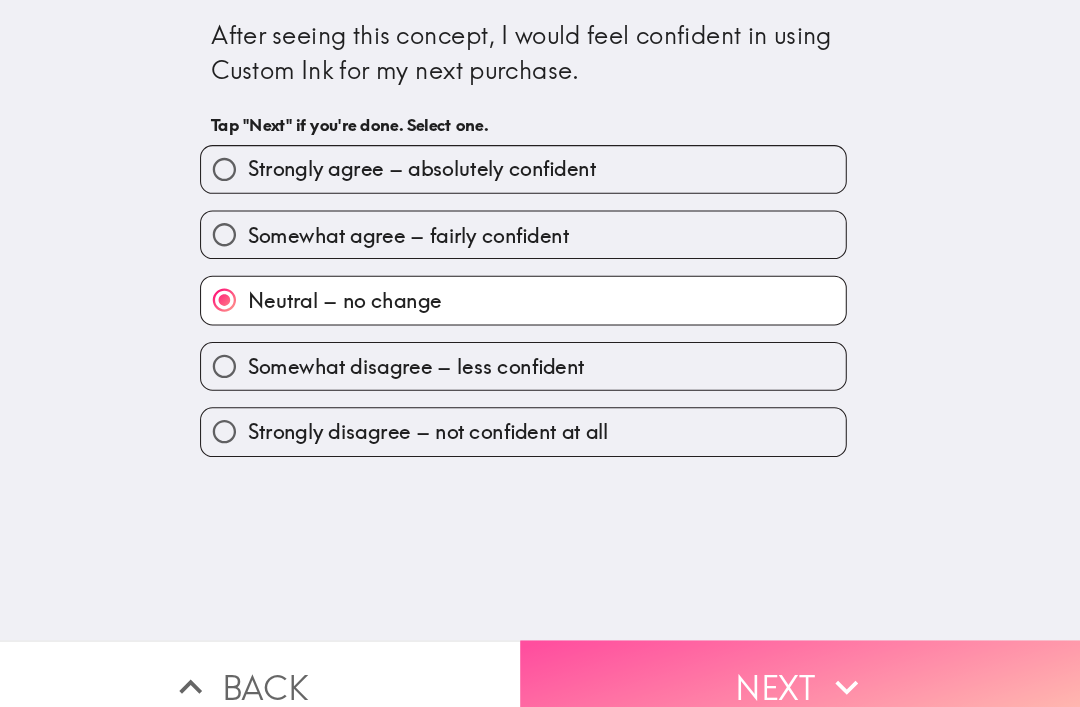 click 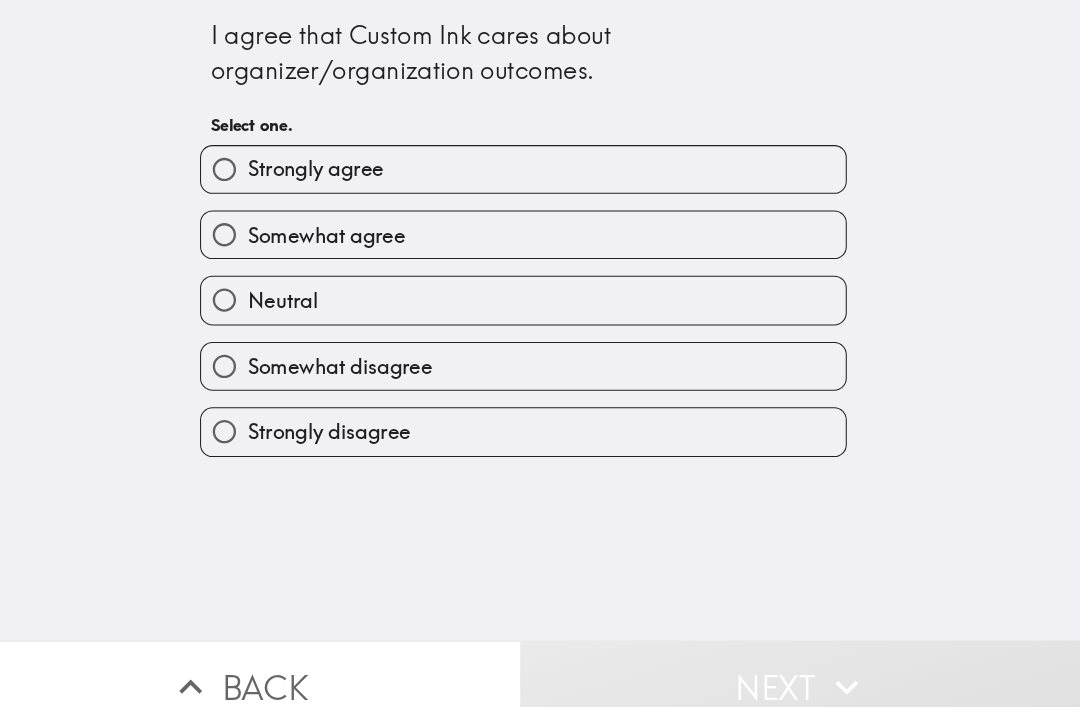 click on "Neutral" at bounding box center [254, 289] 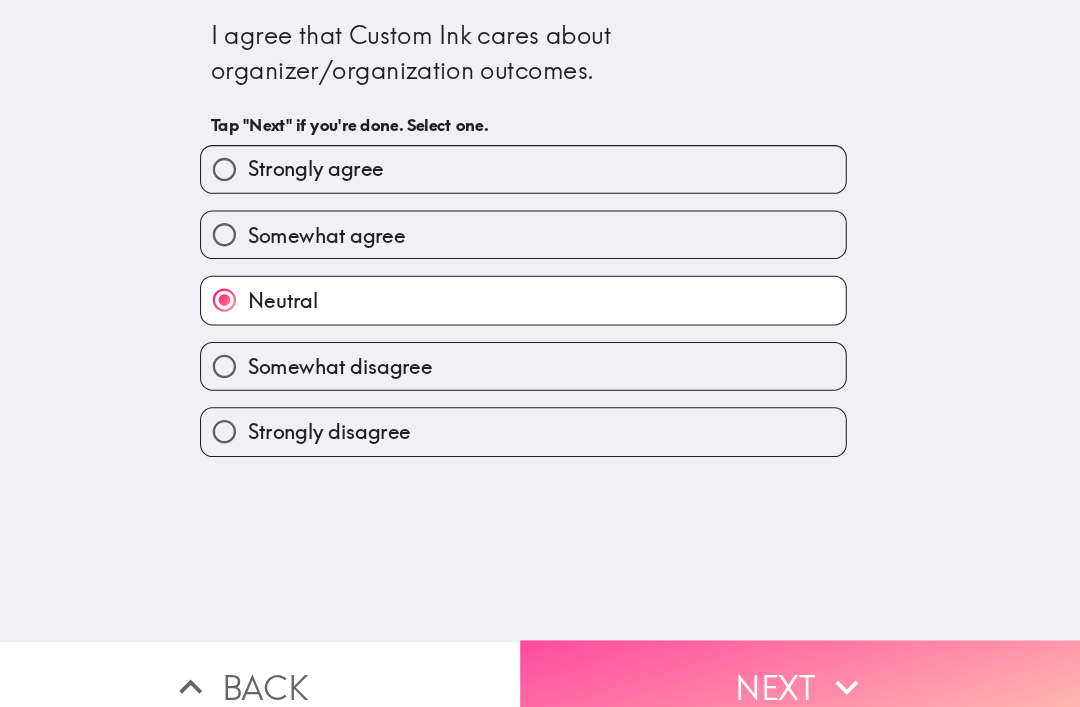 click on "Next" at bounding box center (810, 662) 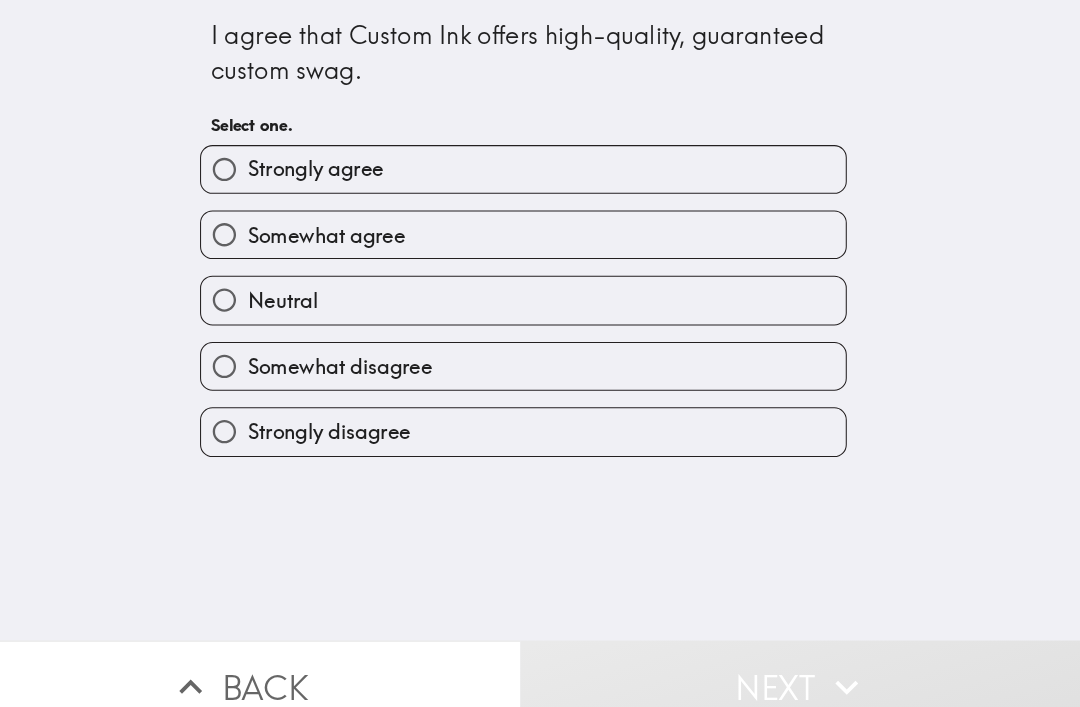 click on "Somewhat disagree" at bounding box center [535, 345] 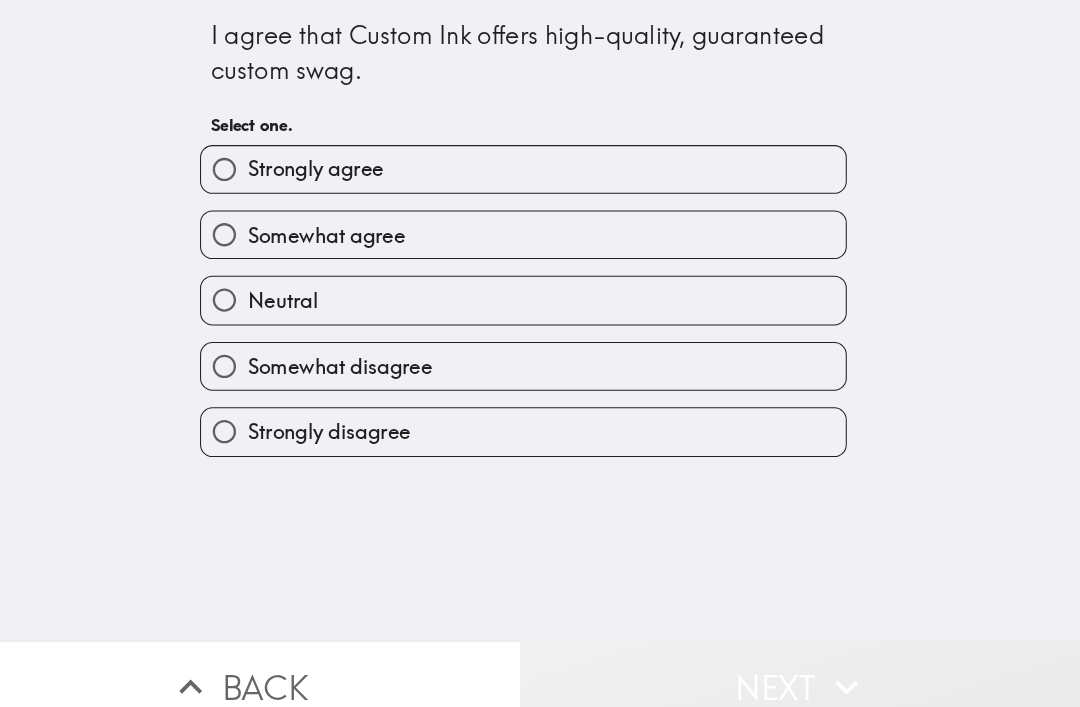 click on "Next" at bounding box center [810, 662] 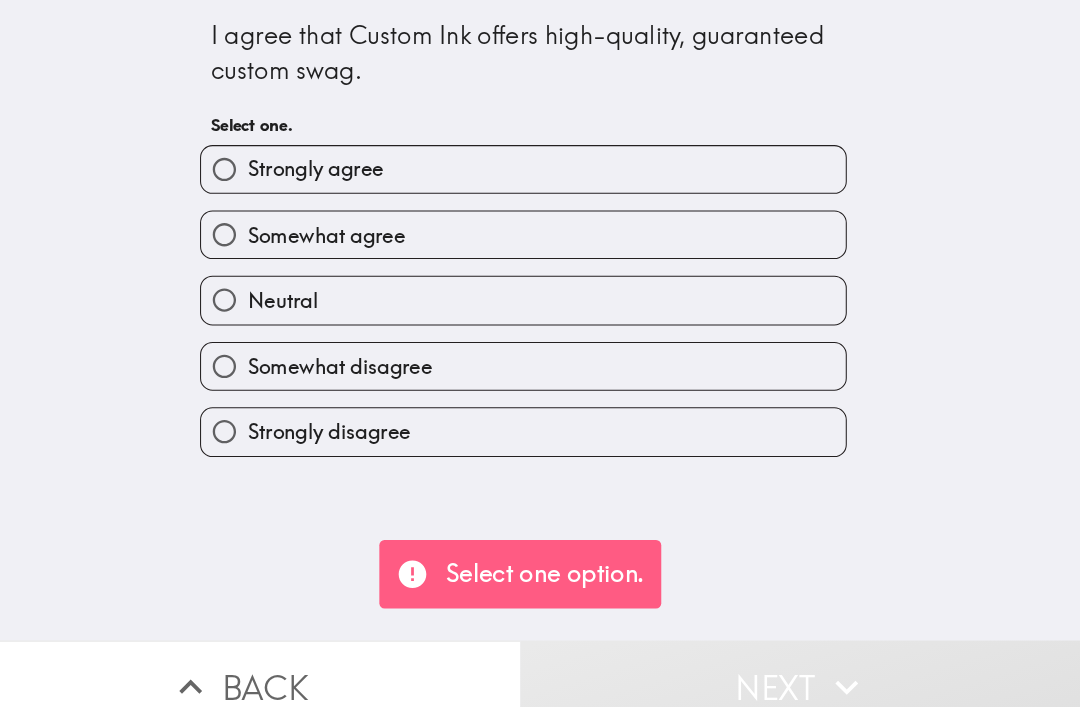 click on "Somewhat disagree" at bounding box center [254, 353] 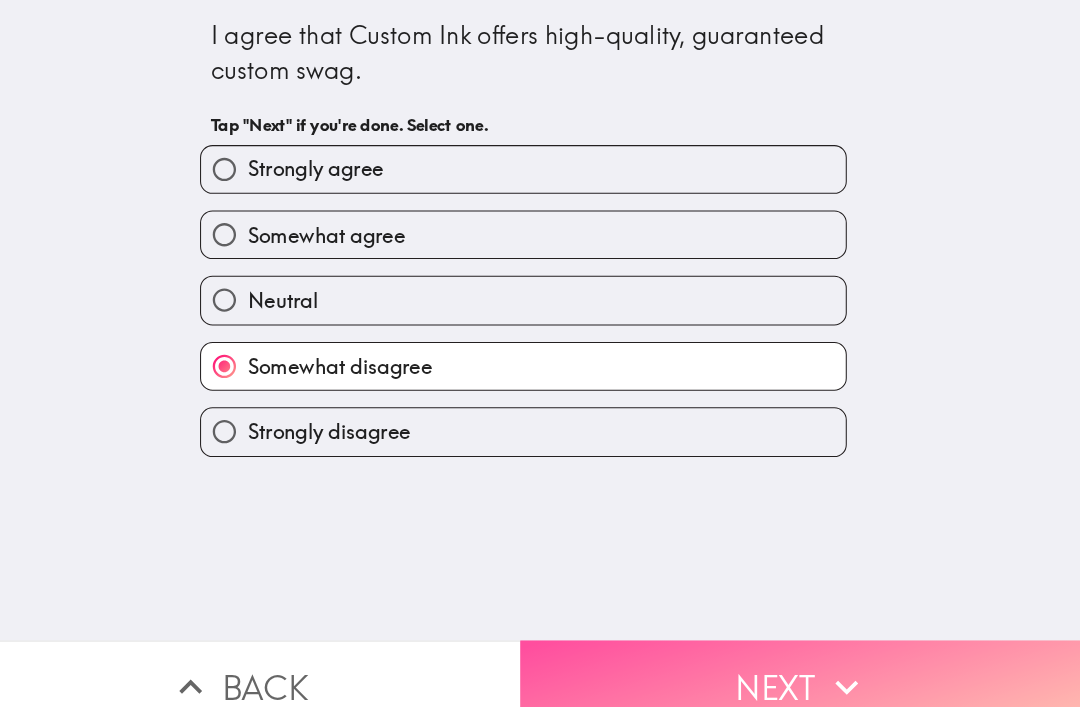 click 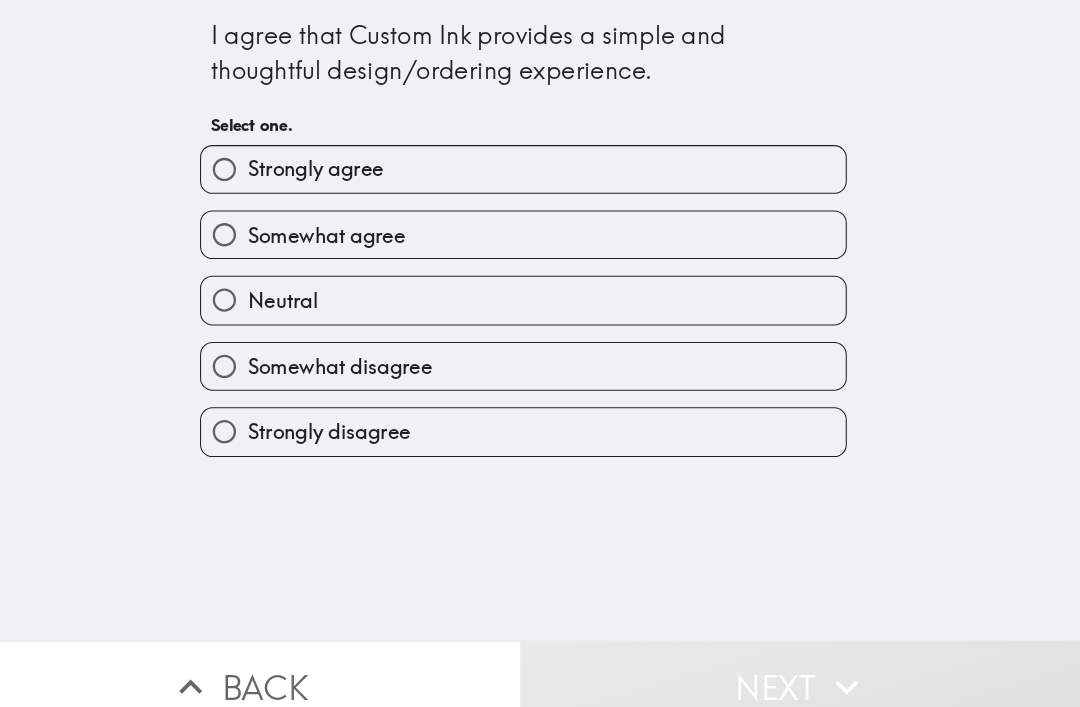 click 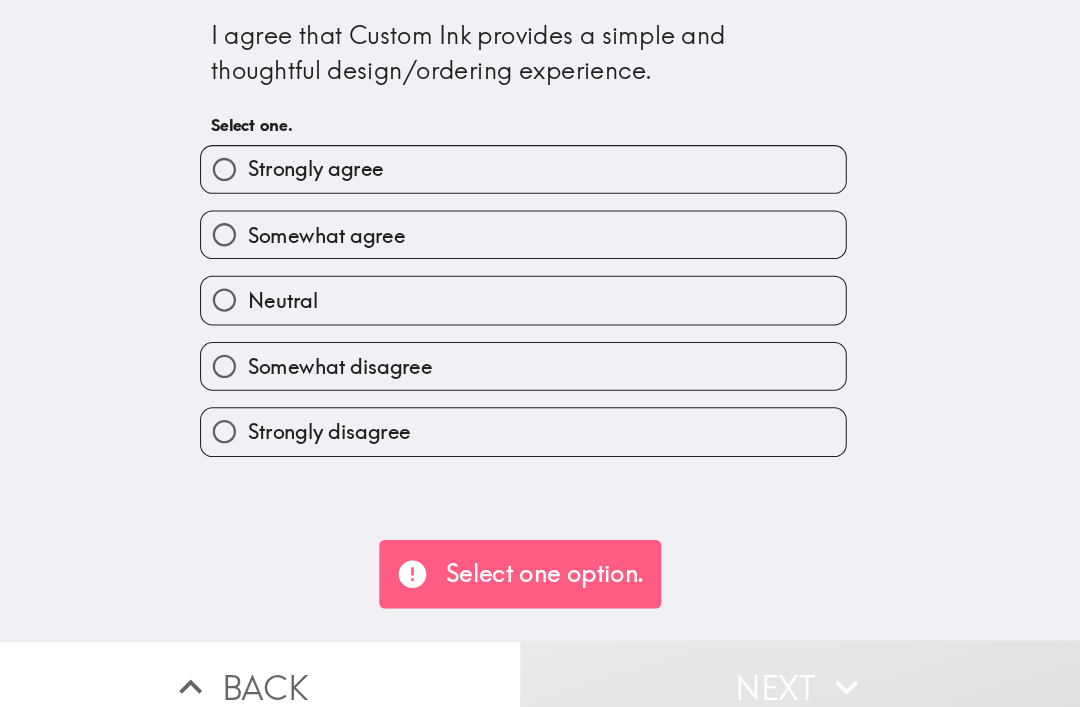 click on "Somewhat agree" at bounding box center [543, 226] 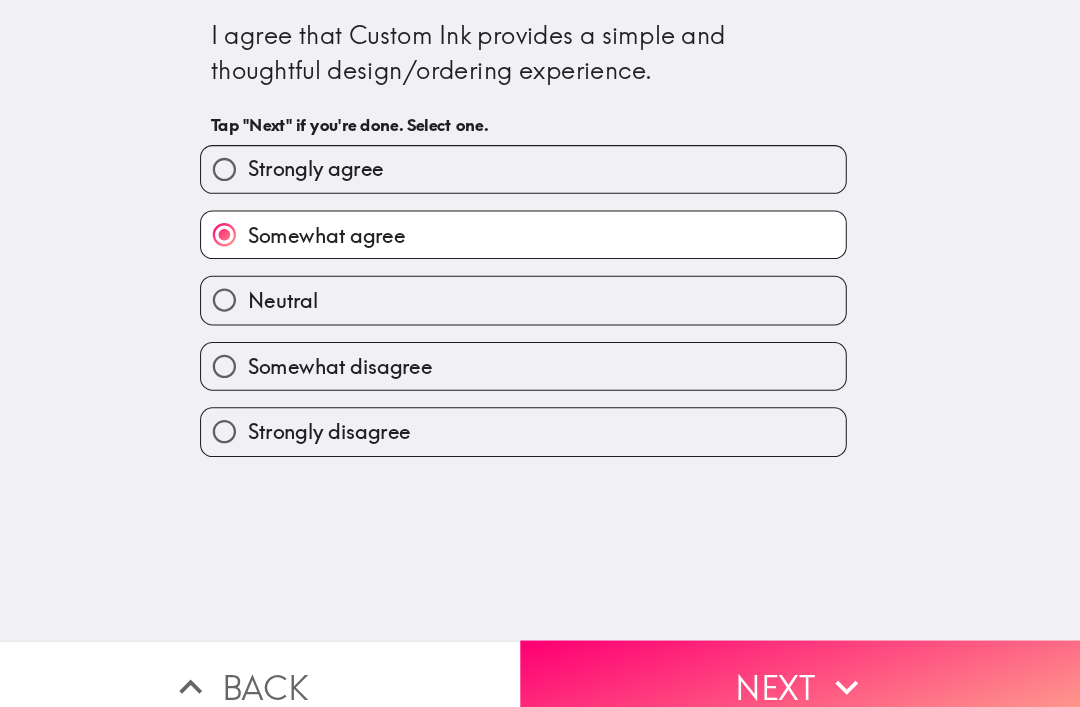 click on "Next" at bounding box center (810, 662) 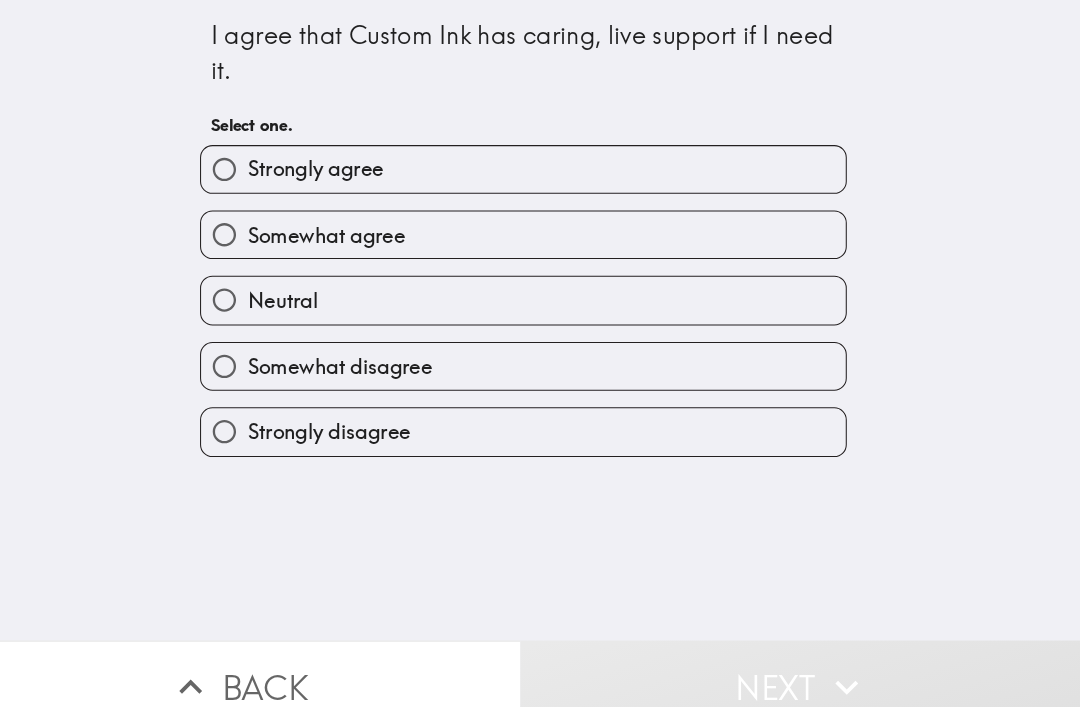 click on "Somewhat agree" at bounding box center (254, 226) 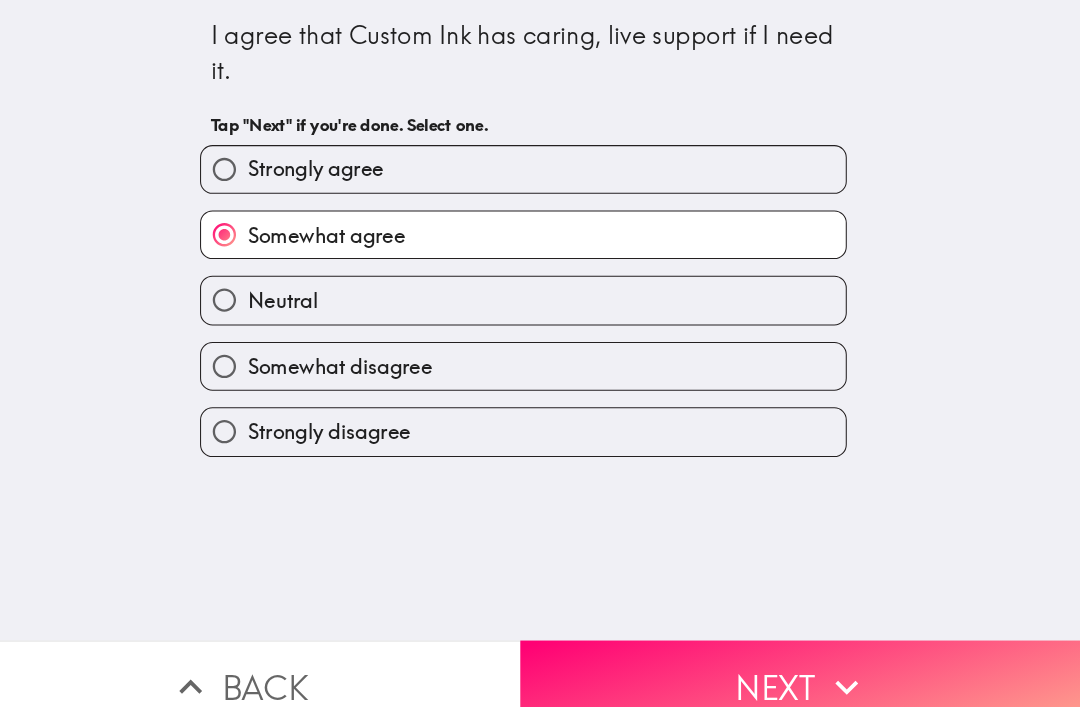 click on "Next" at bounding box center [810, 662] 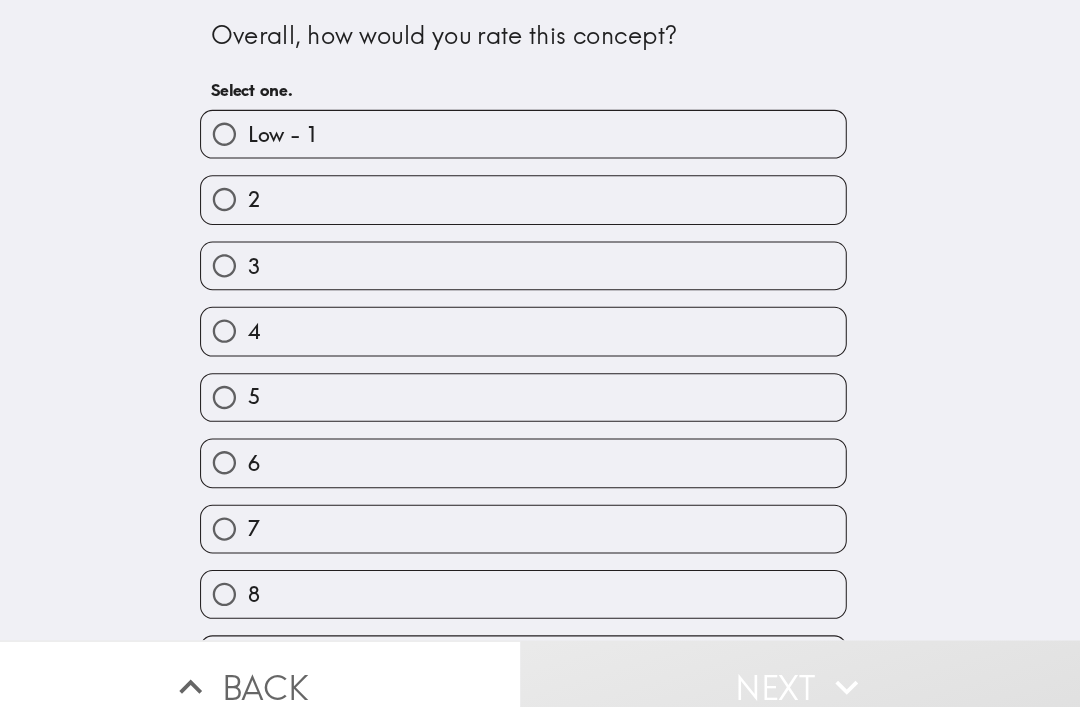 click on "3" at bounding box center (254, 256) 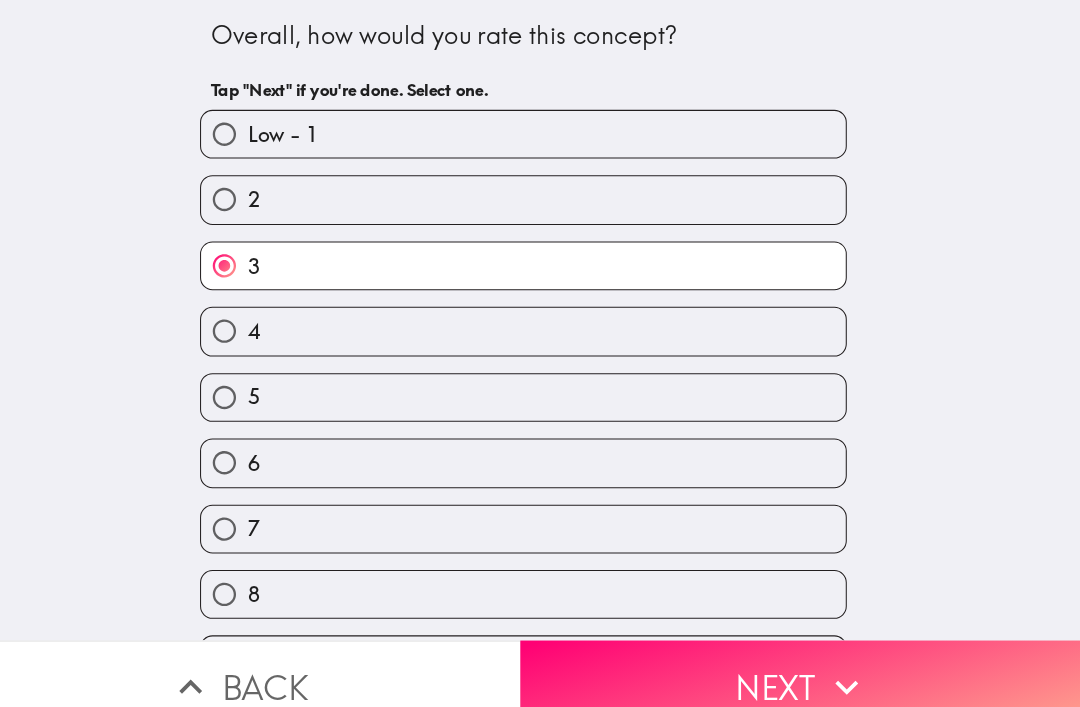 click on "Next" at bounding box center (810, 662) 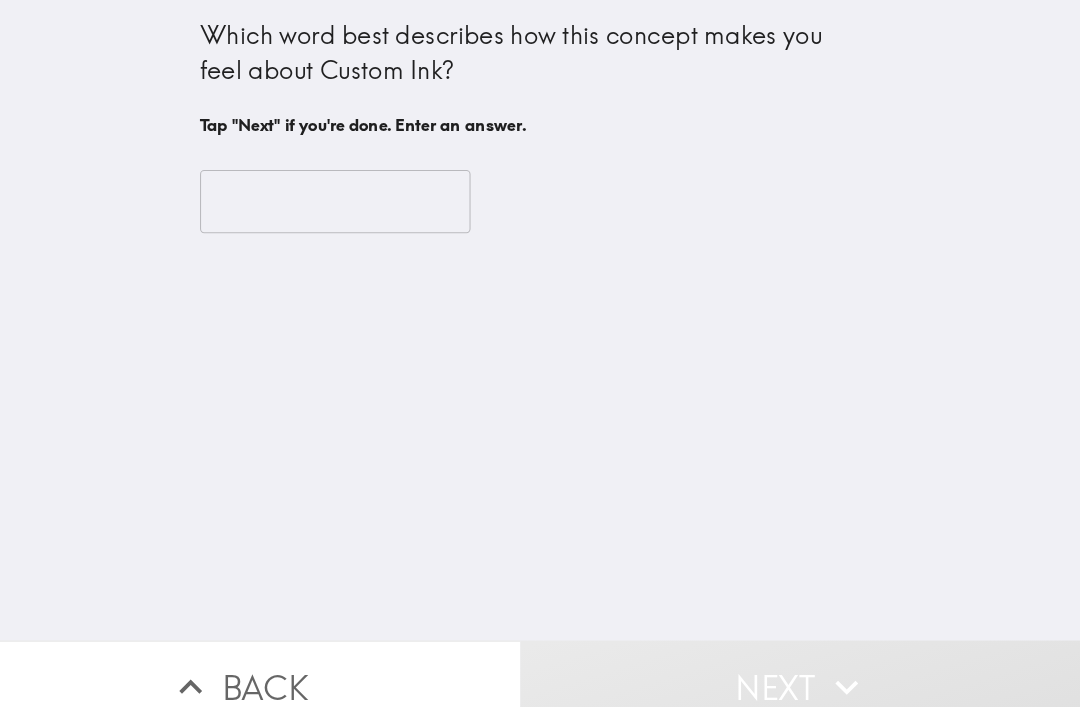 click on "Which word best describes how this concept makes you feel about Custom Ink? Tap "Next" if you're done.   Enter an answer. ​" at bounding box center [542, 309] 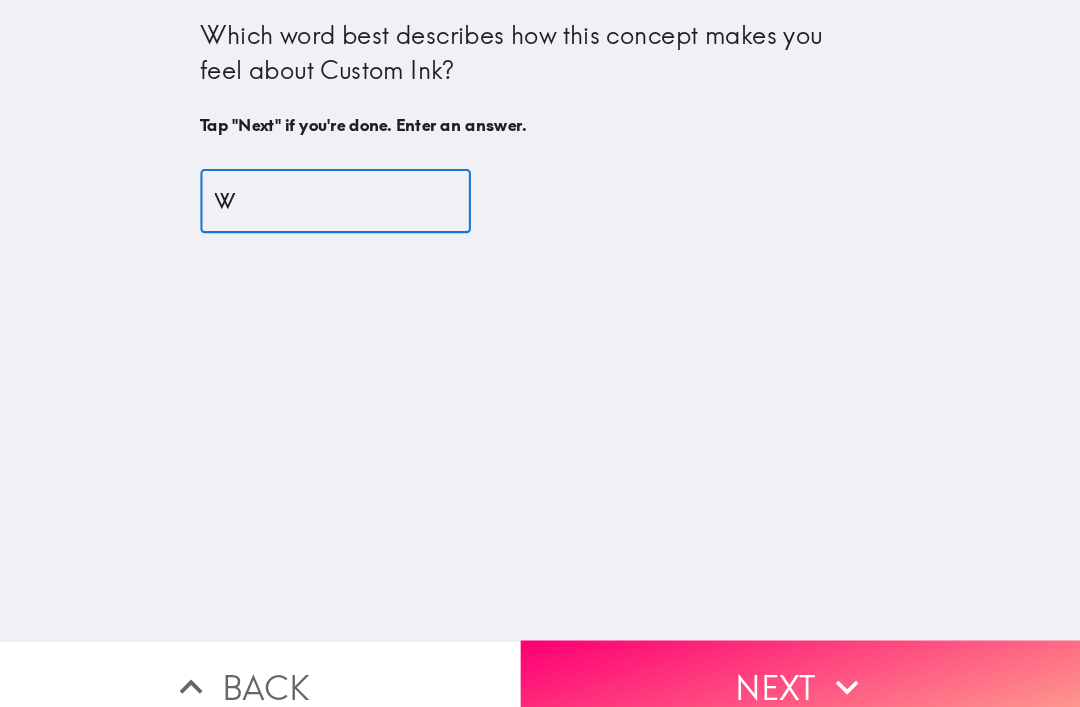 type on "W" 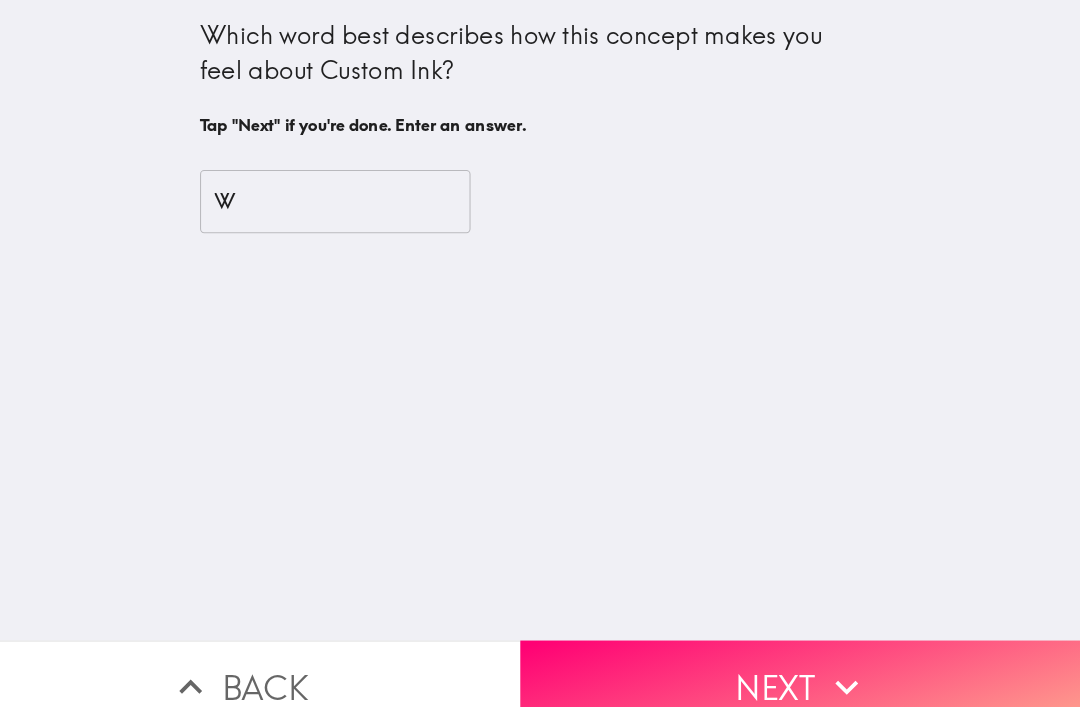 click 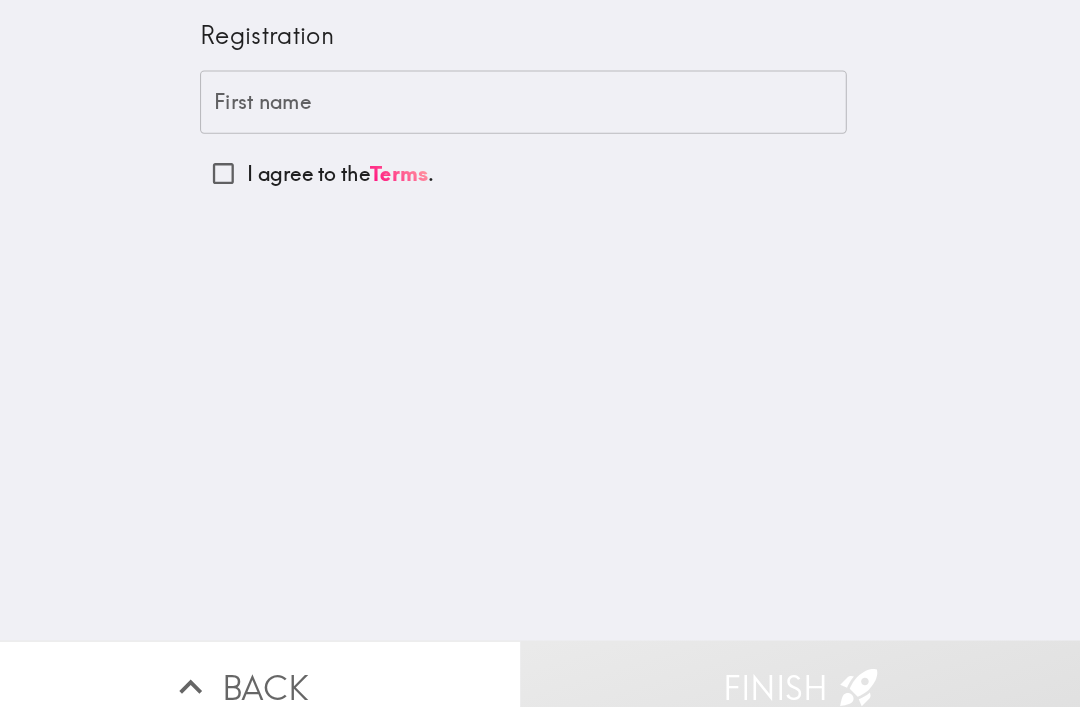 click on "First name First name" at bounding box center (543, 99) 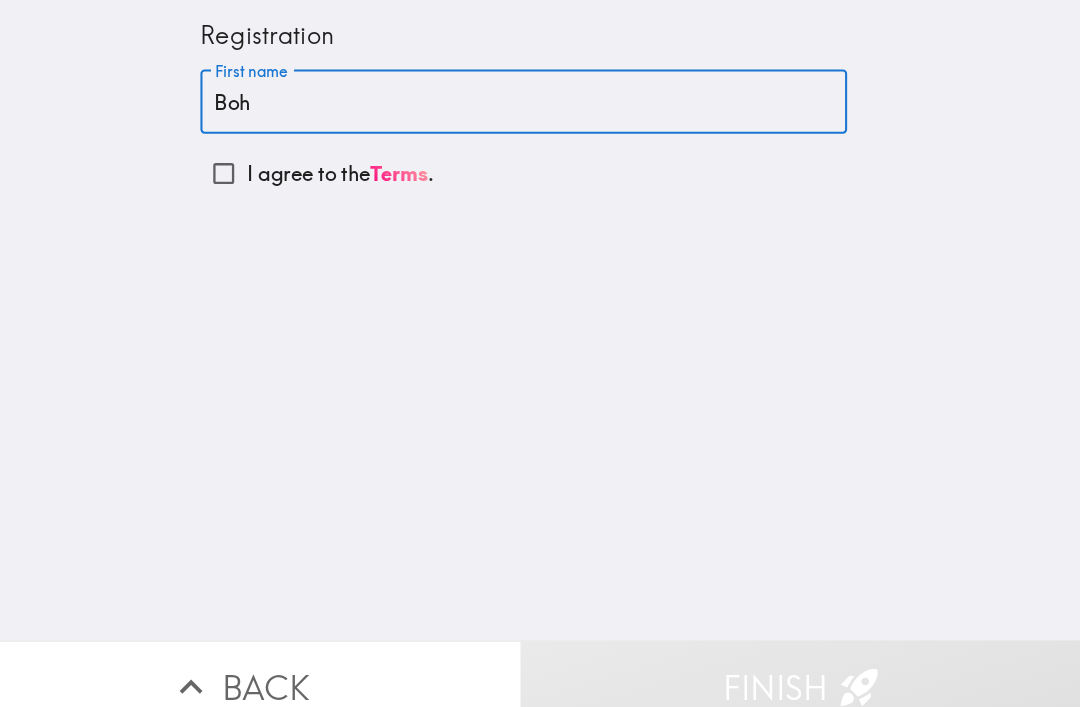 type on "Boh" 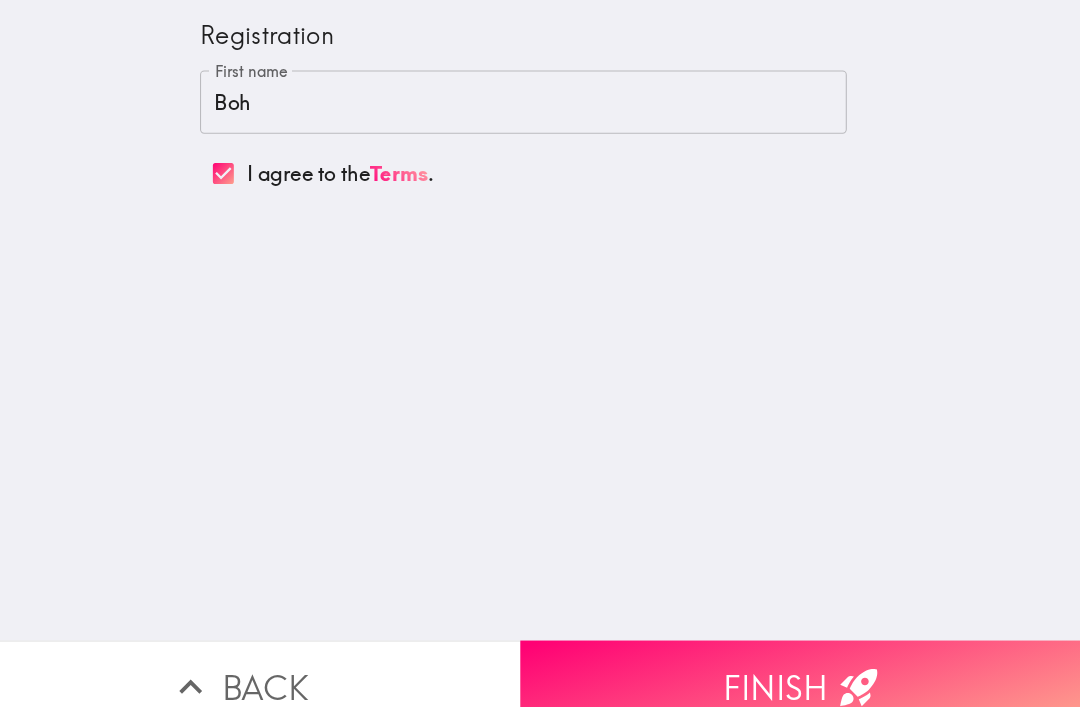 click on "I agree to the  Terms ." at bounding box center (253, 167) 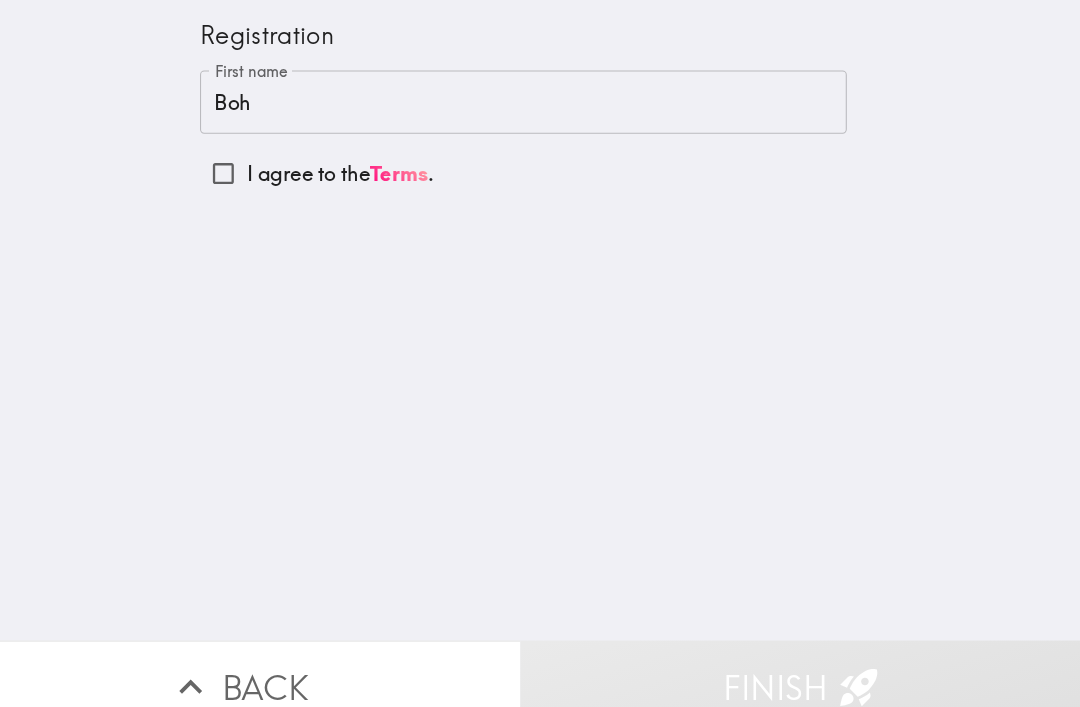 click on "I agree to the  Terms ." at bounding box center [253, 167] 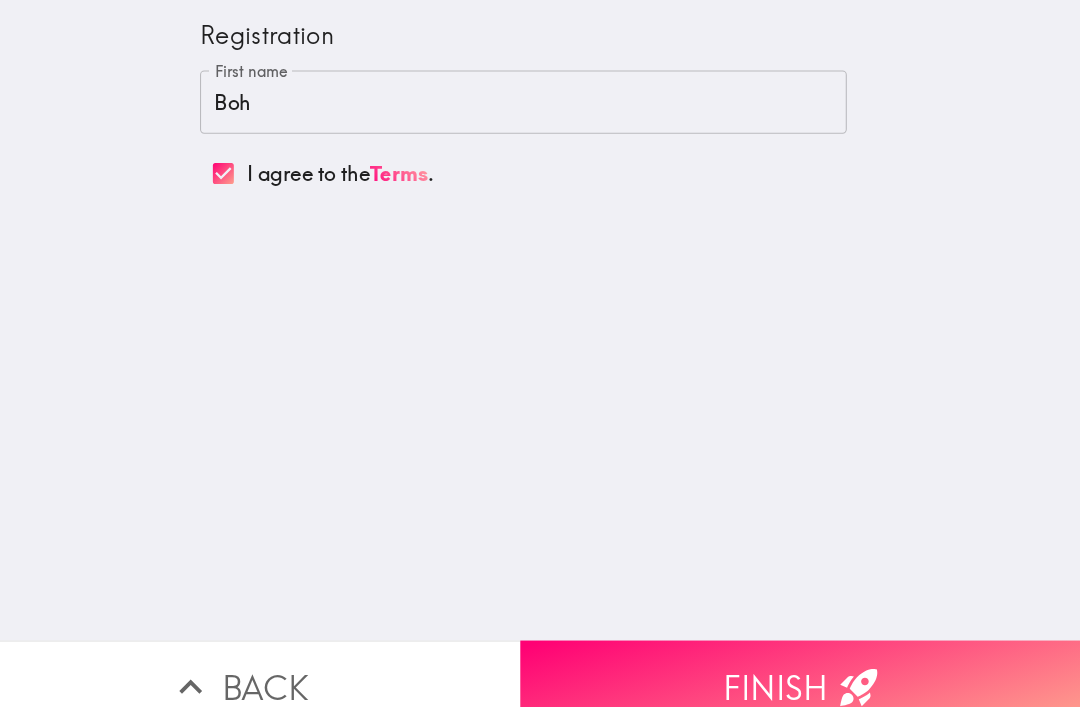 click 